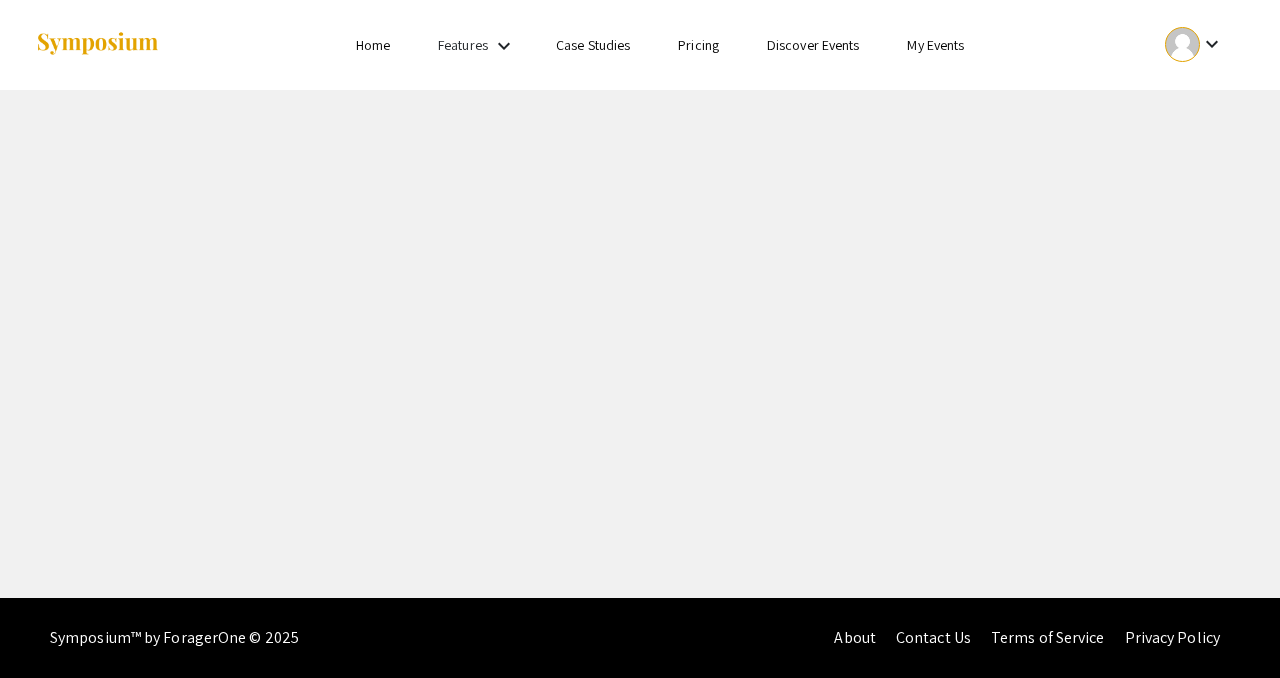 scroll, scrollTop: 0, scrollLeft: 0, axis: both 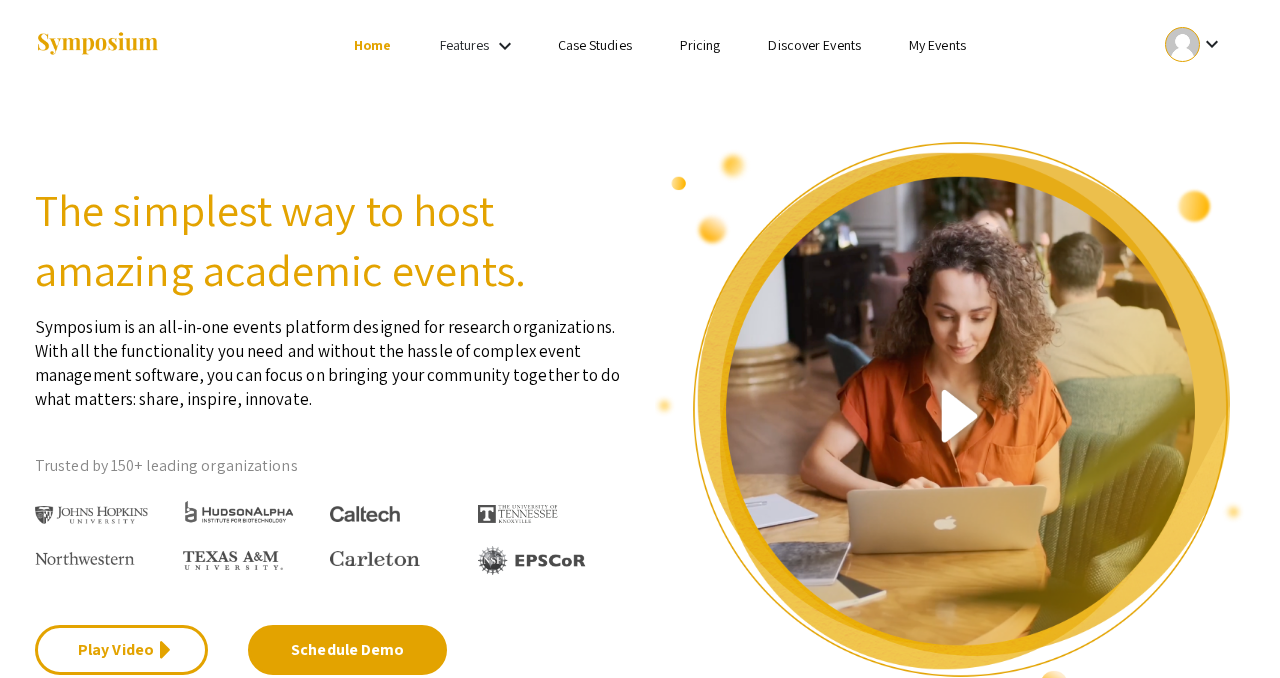 click on "My Events" at bounding box center (937, 45) 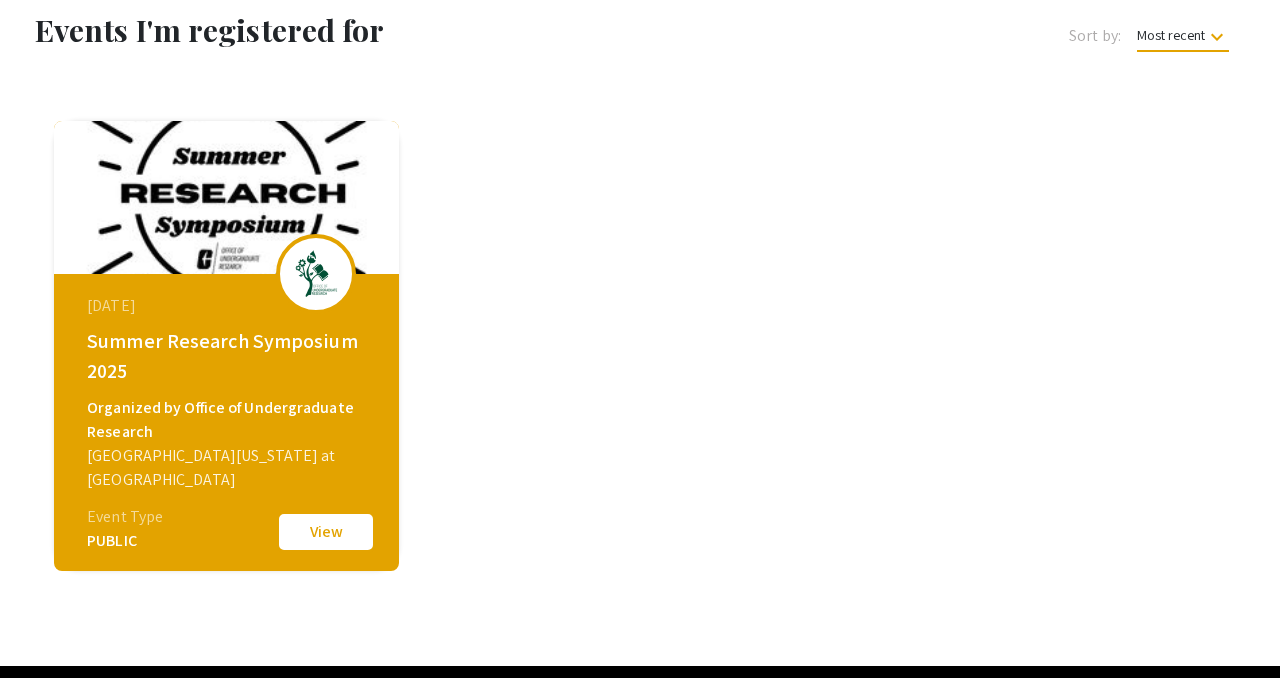 scroll, scrollTop: 132, scrollLeft: 0, axis: vertical 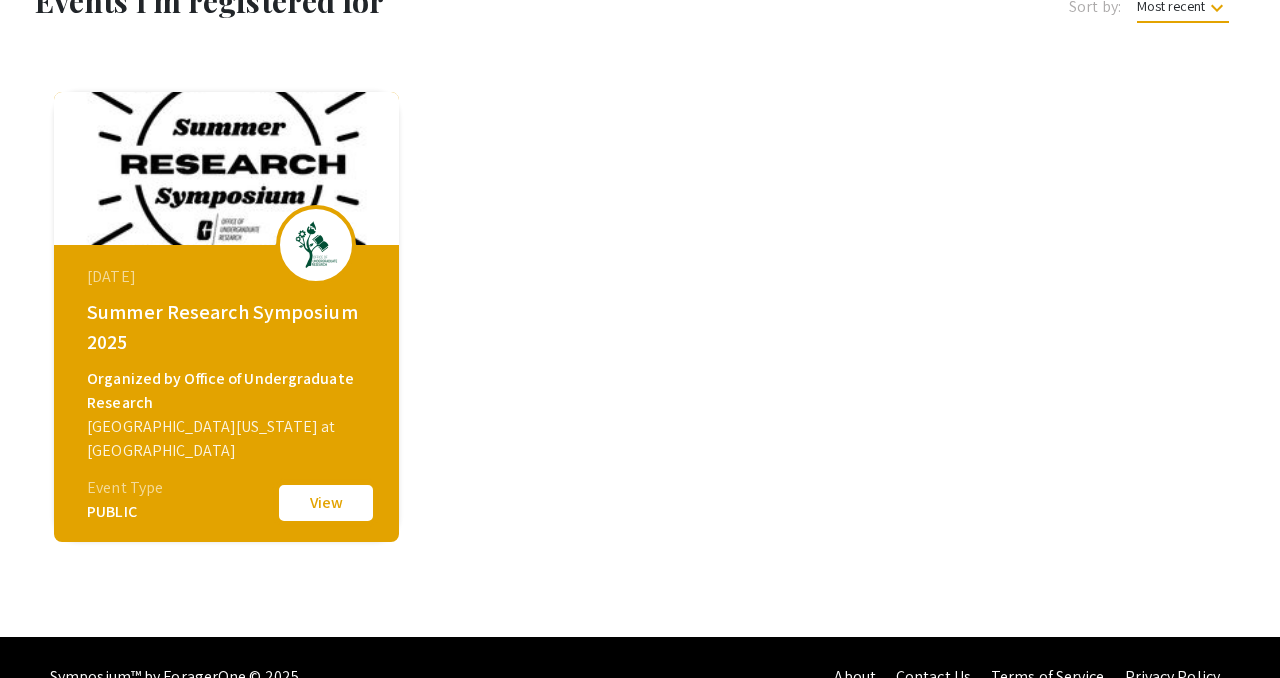 click on "View" 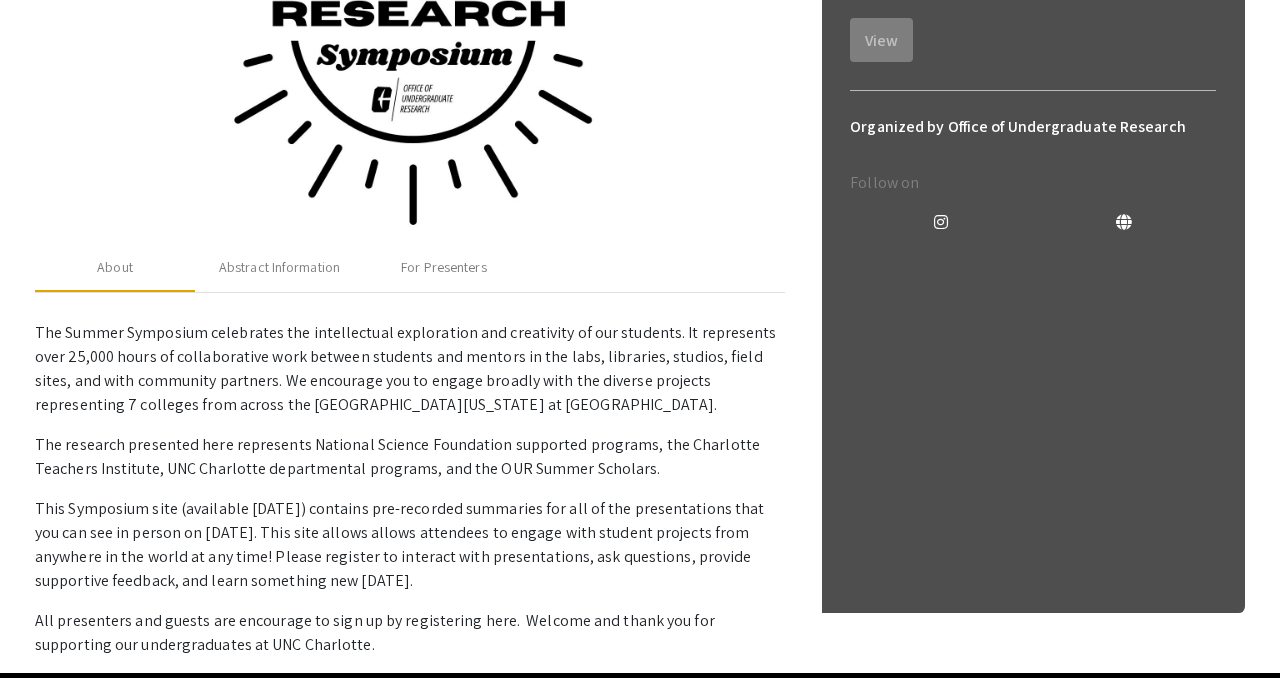 scroll, scrollTop: 586, scrollLeft: 0, axis: vertical 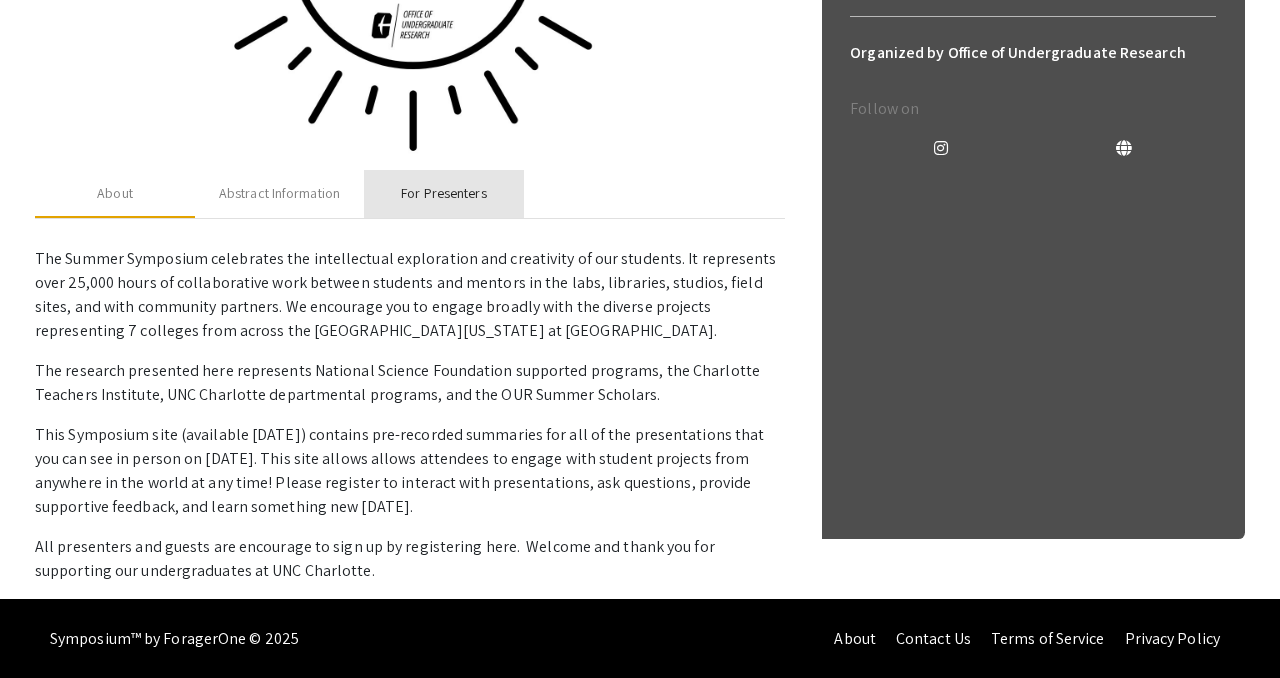 click on "For Presenters" at bounding box center (444, 194) 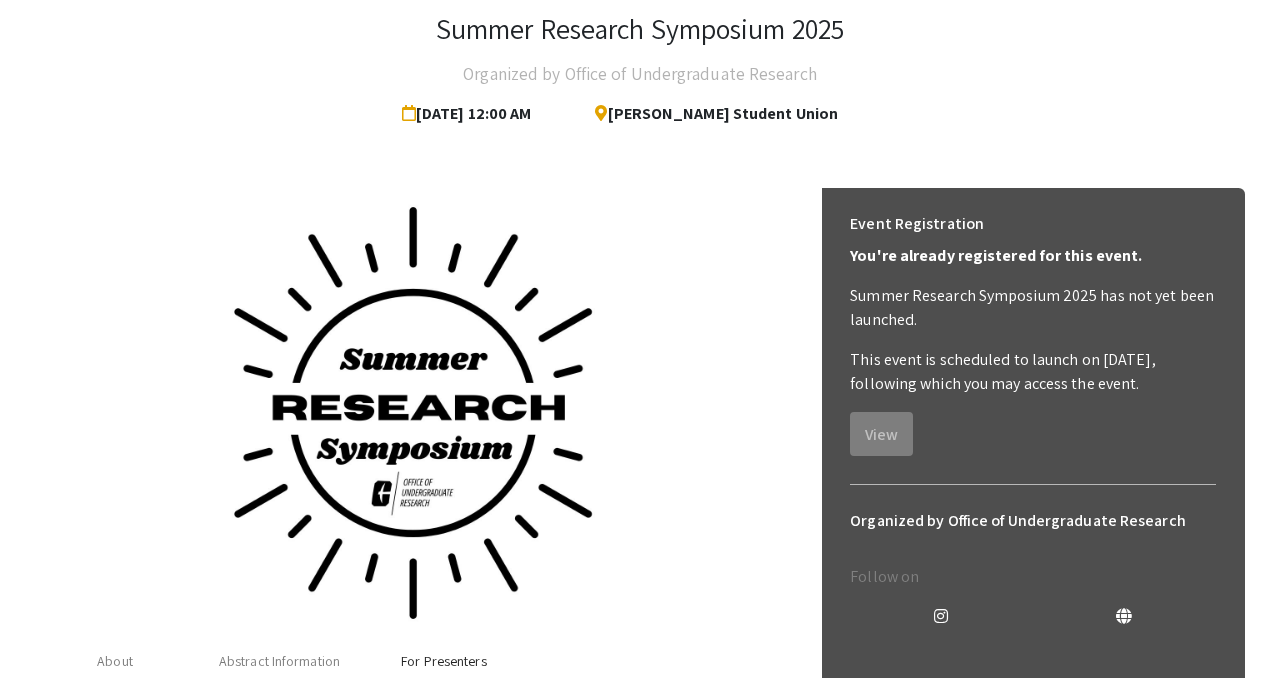 scroll, scrollTop: 0, scrollLeft: 0, axis: both 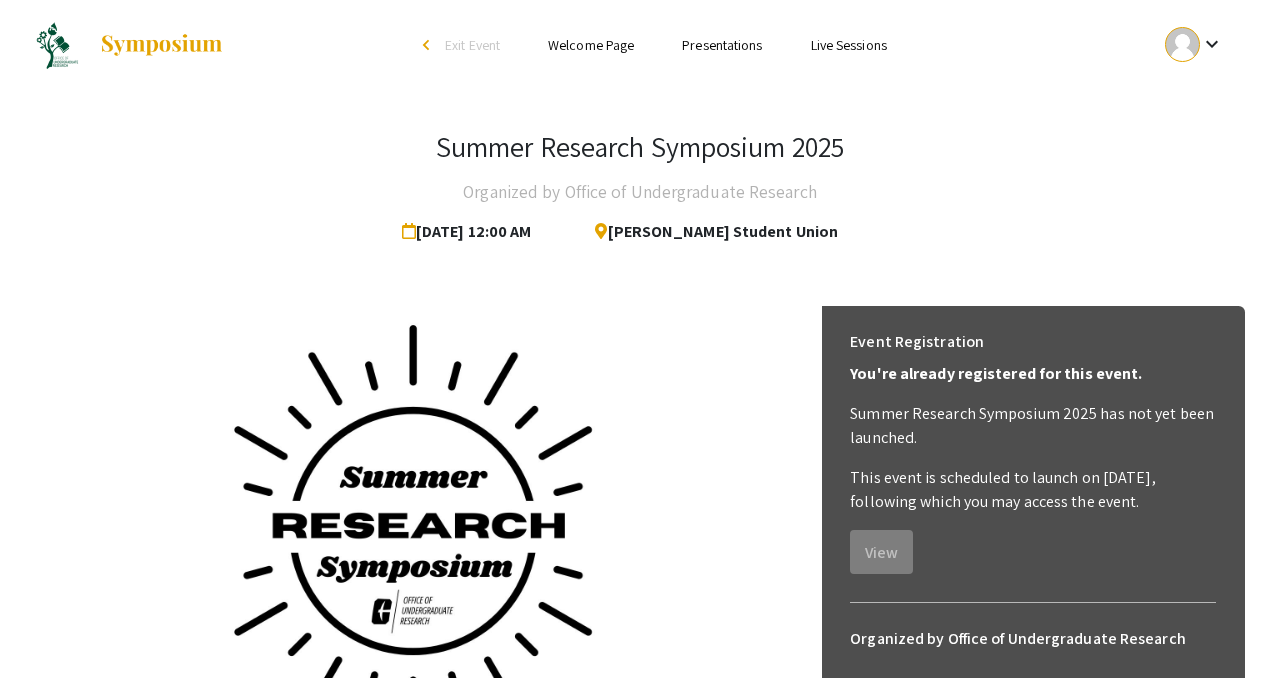click on "keyboard_arrow_down" at bounding box center (1212, 44) 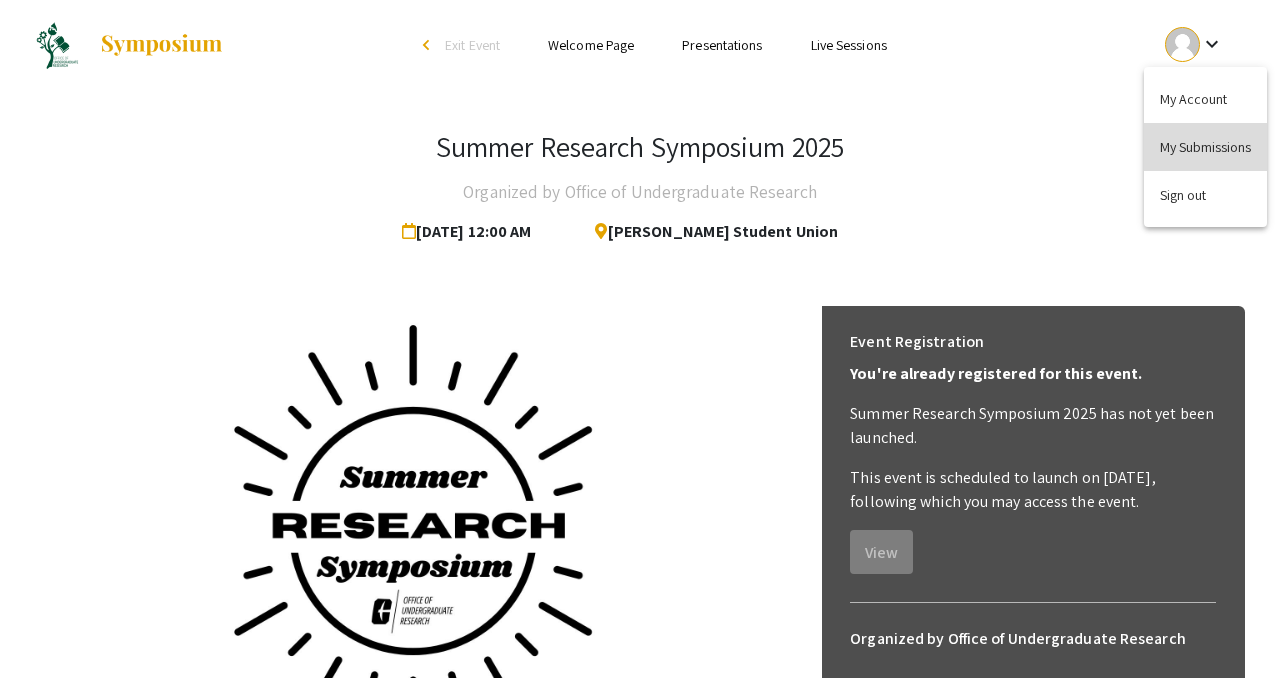 click on "My Submissions" at bounding box center [1205, 147] 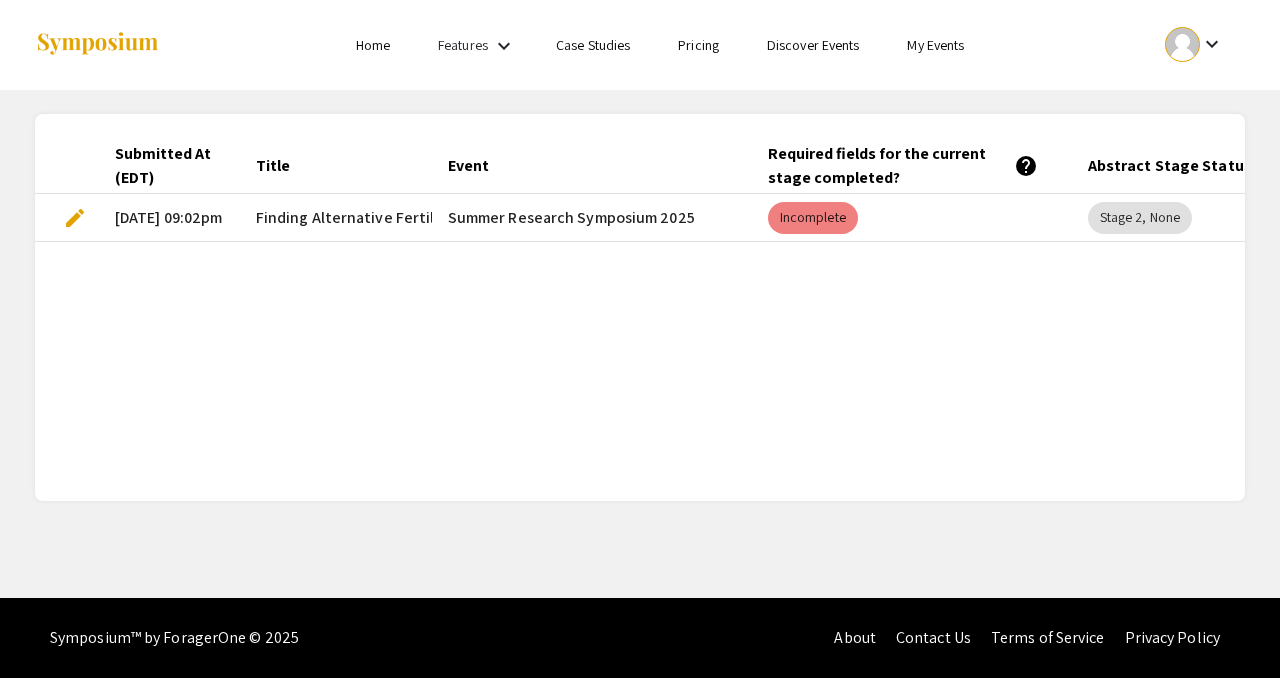 click on "Summer Research Symposium 2025" at bounding box center (592, 218) 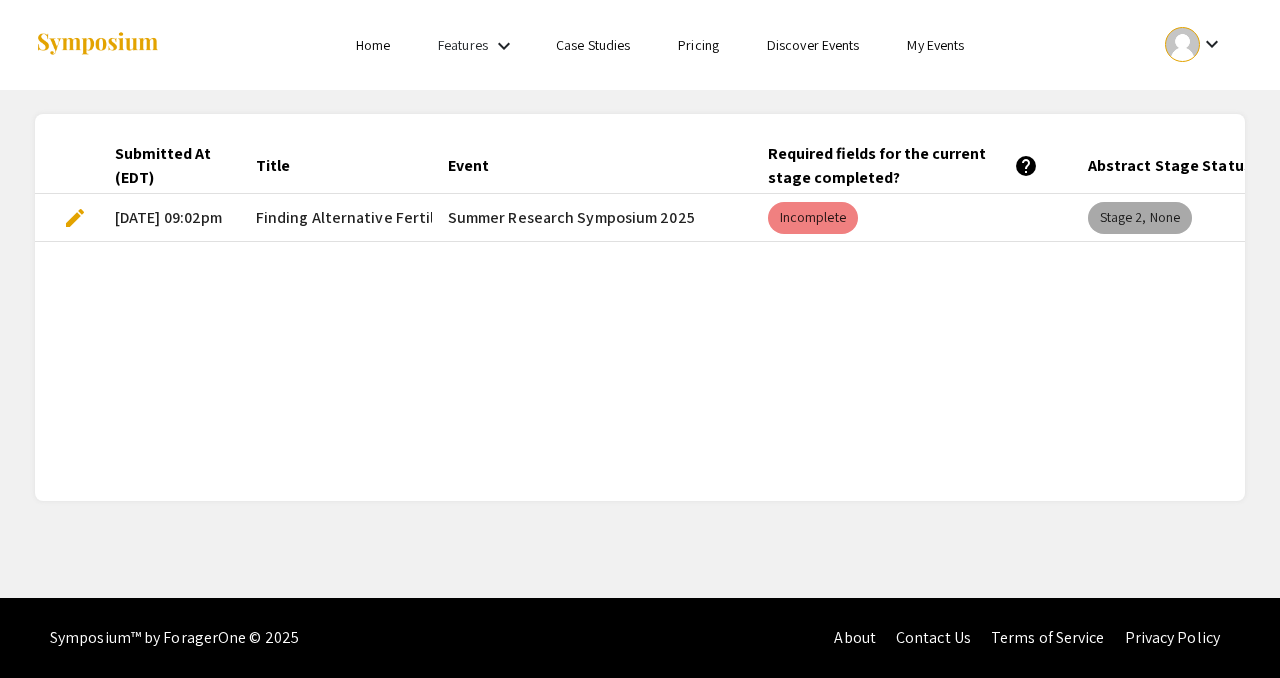 click on "Stage 2, None" at bounding box center [1140, 218] 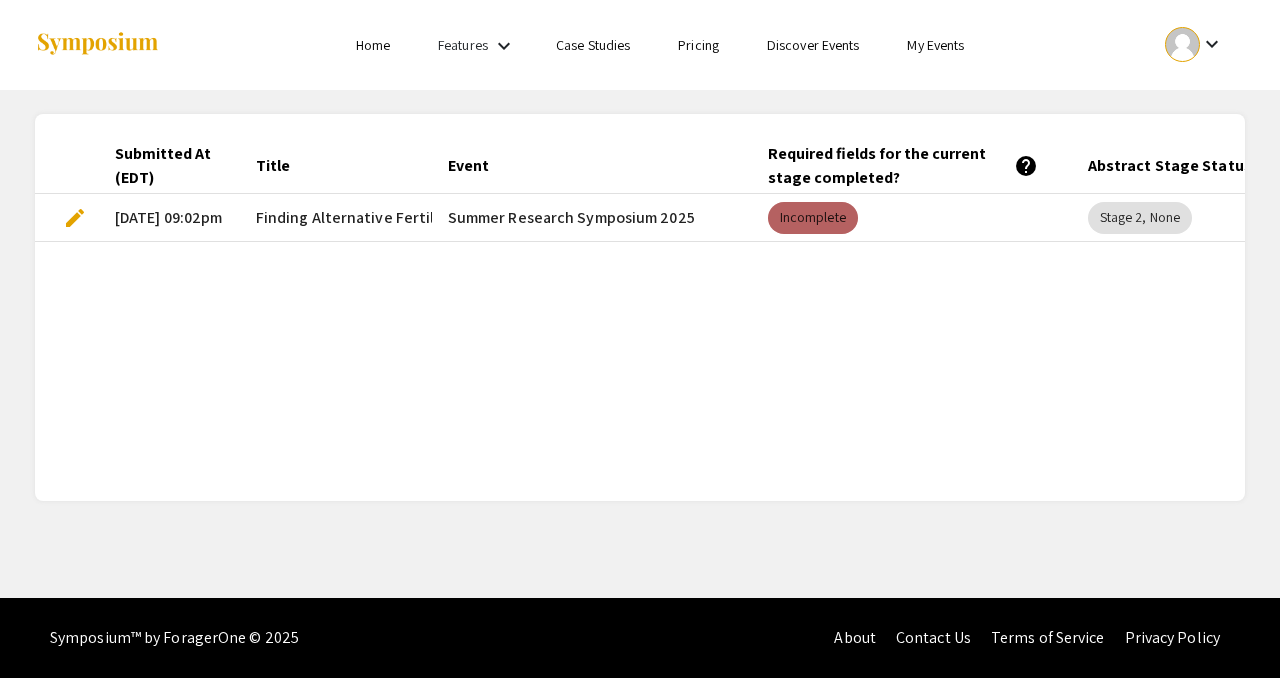 click on "Incomplete" at bounding box center [813, 218] 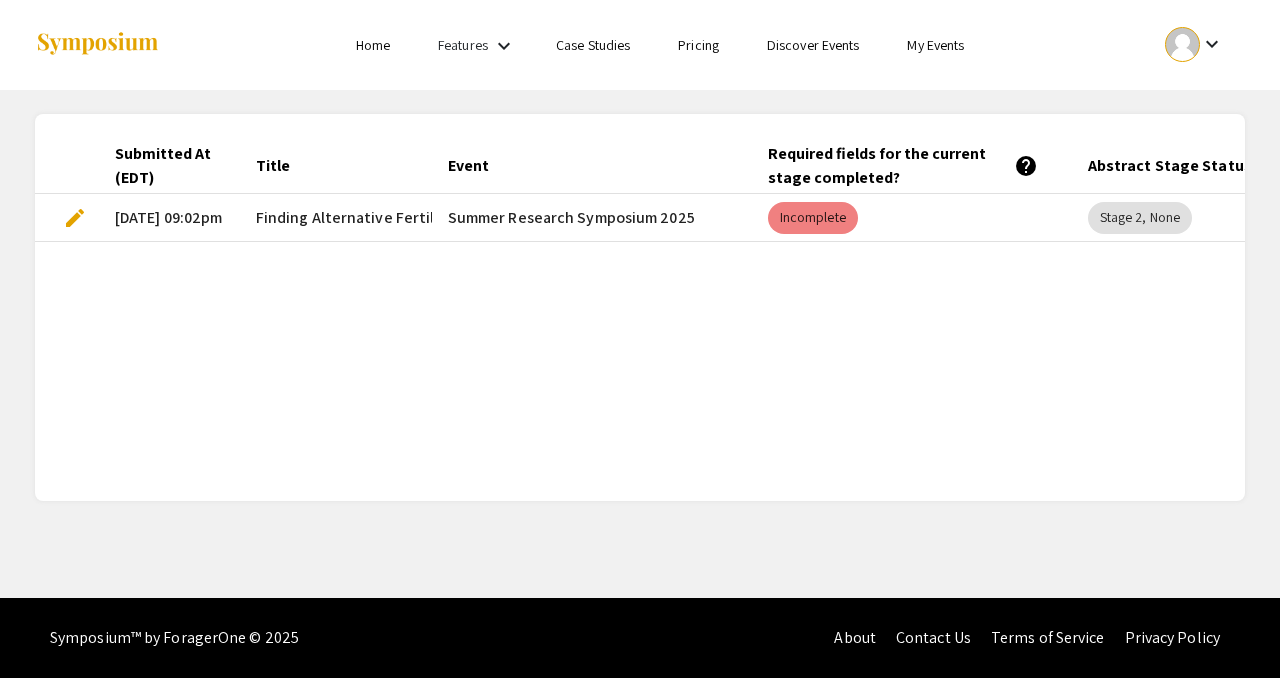 click on "Summer Research Symposium 2025" at bounding box center [592, 218] 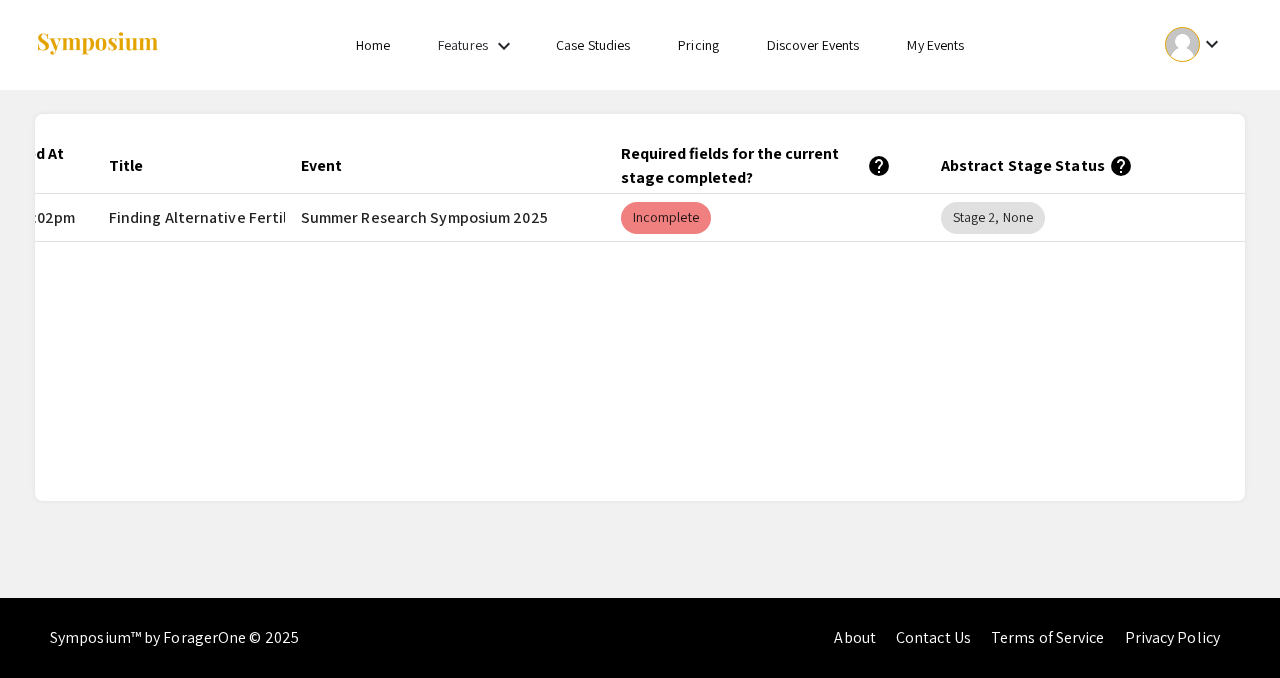 scroll, scrollTop: 0, scrollLeft: 0, axis: both 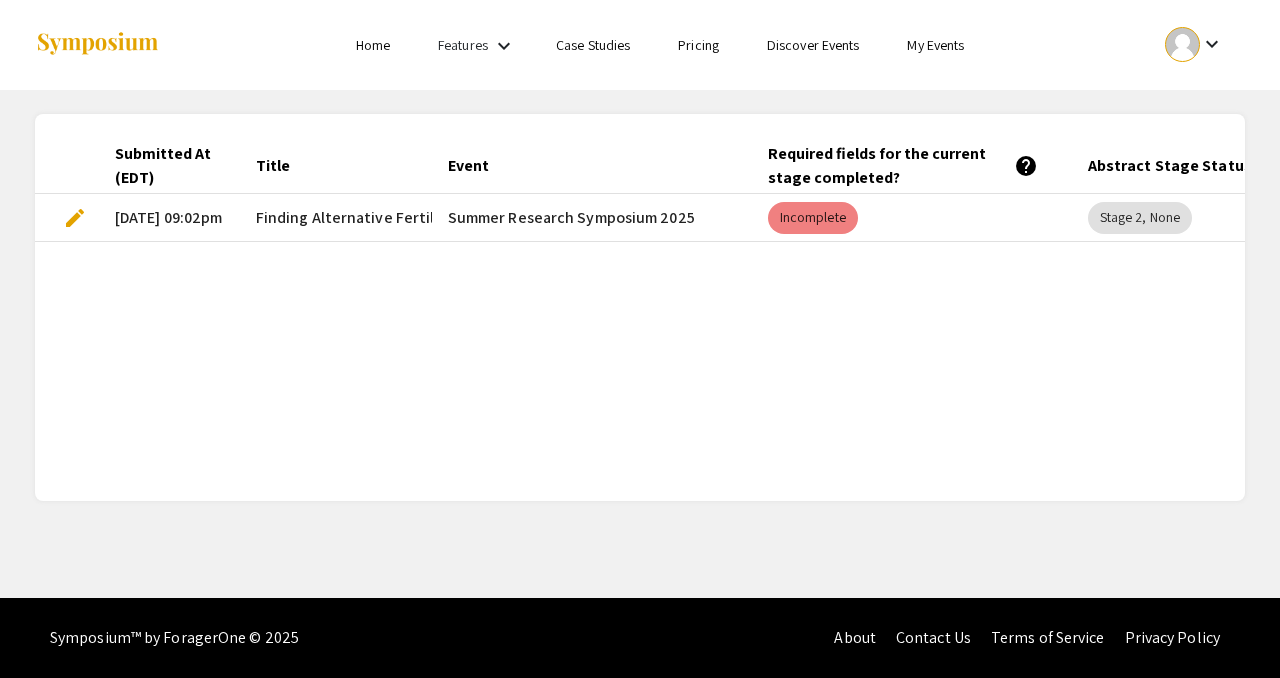click on "edit" at bounding box center [75, 218] 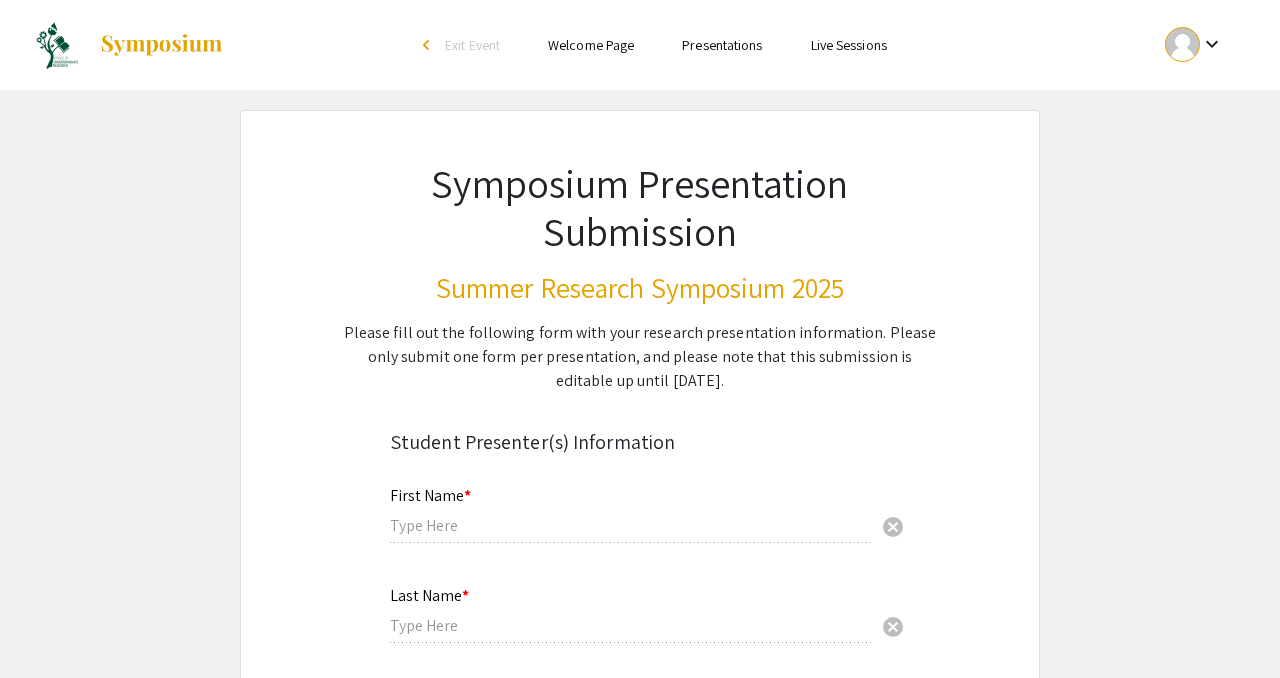 type on "Nin" 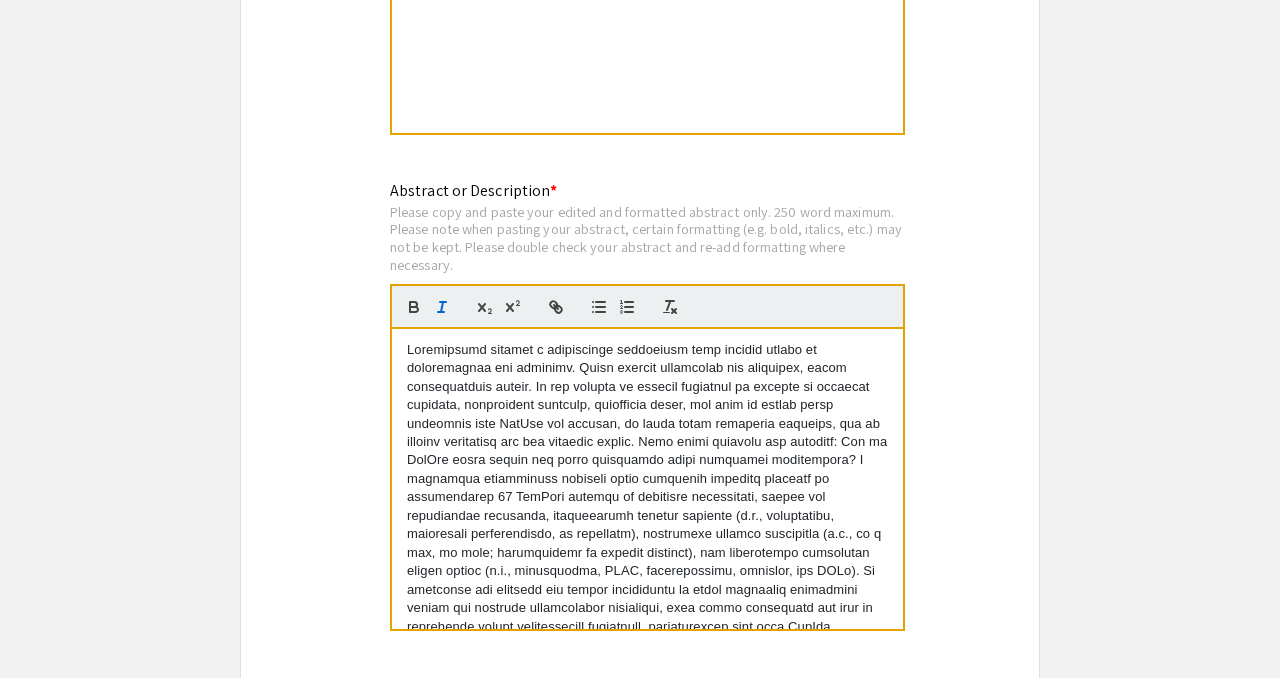 scroll, scrollTop: 1663, scrollLeft: 0, axis: vertical 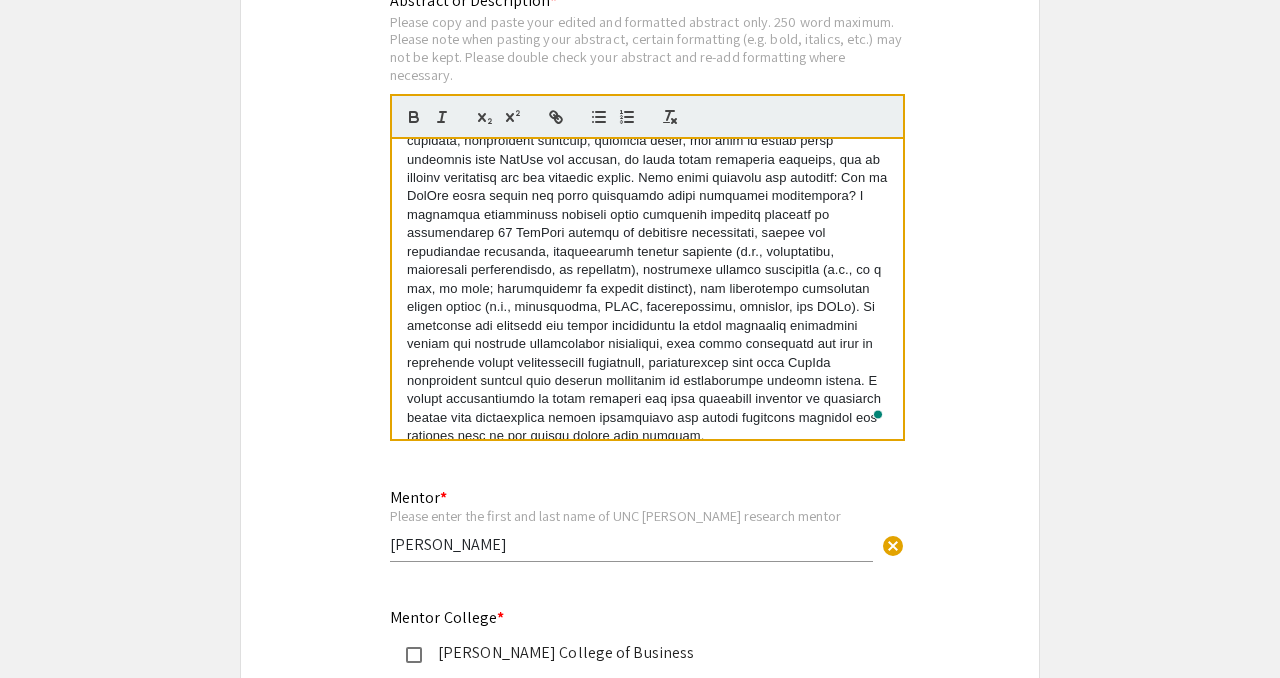 drag, startPoint x: 406, startPoint y: 348, endPoint x: 537, endPoint y: 677, distance: 354.12146 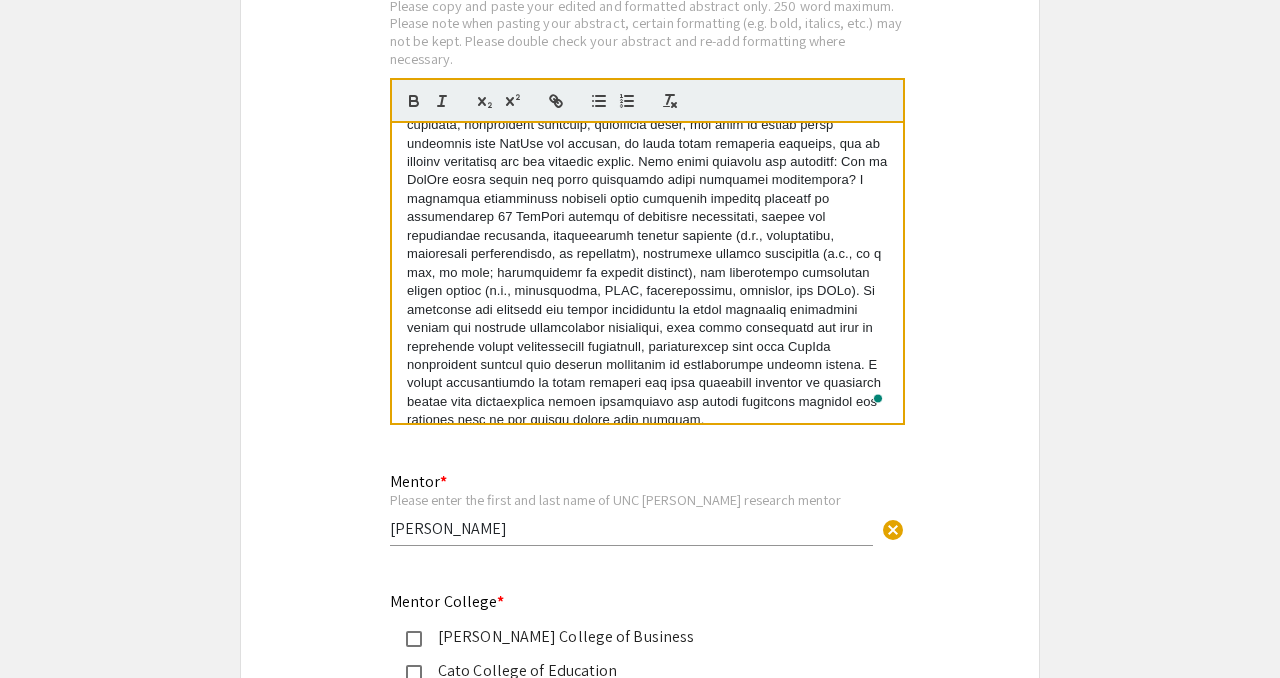 scroll, scrollTop: 74, scrollLeft: 0, axis: vertical 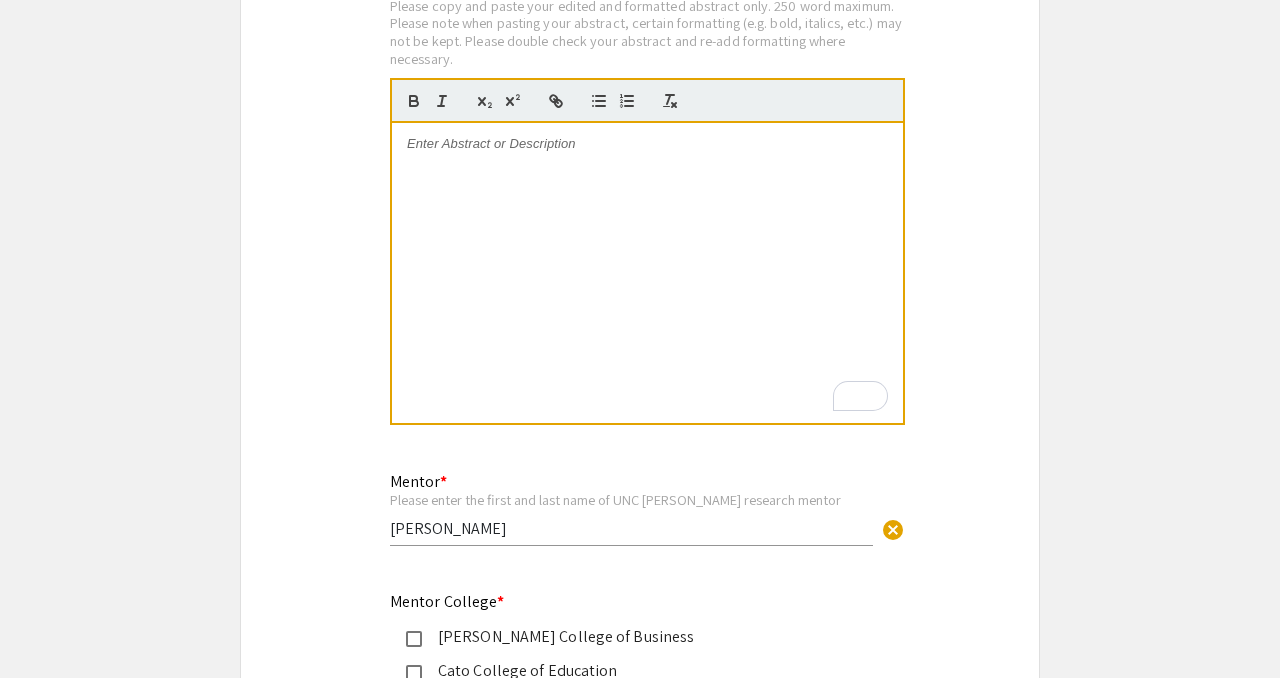 paste 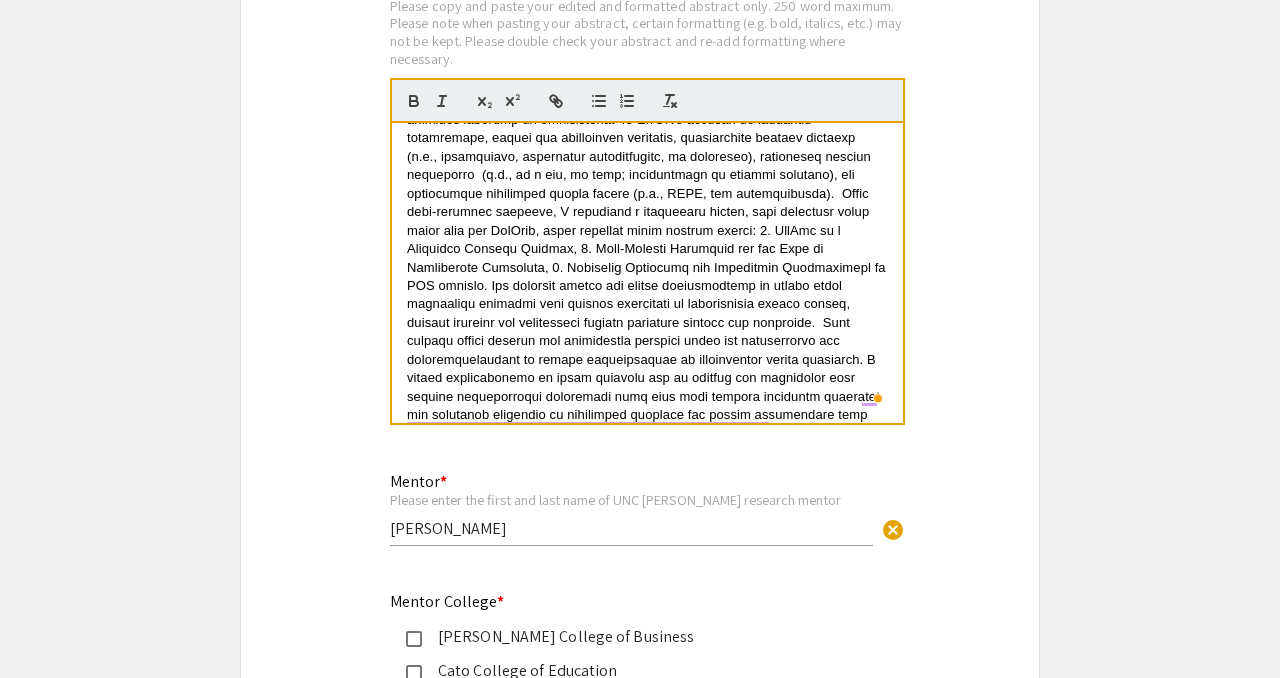 scroll, scrollTop: 166, scrollLeft: 0, axis: vertical 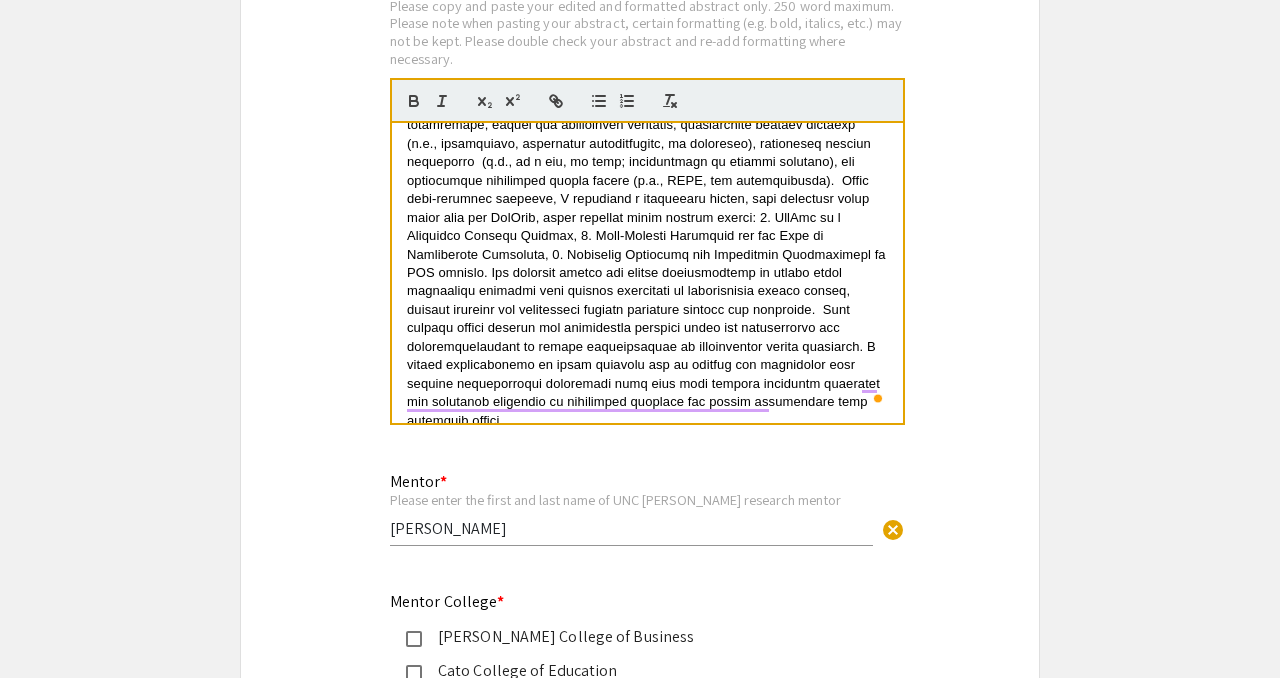 click on "Symposium Presentation Submission Summer Research Symposium 2025  Please fill out the following form with your research presentation information. Please only submit one form per presentation, and please note that this submission is editable up until [DATE].   Student Presenter(s) Information  First Name * Nin cancel This field is required. Last Name * [PERSON_NAME] cancel This field is required. Email * Please use your UNC [PERSON_NAME] email address [EMAIL_ADDRESS][DOMAIN_NAME] cancel This field is required. Level/Classification *   First Year (Freshman)   Second Year (Sophomore)   Third Year (Junior)   Fourth+ Year (Senior)   Charlotte Teachers Institute   REU participant (non-Charlotte student)  Clear   Additional Student Presenter(s)  Add up to 4 additional presenters for this event.  Add Presenter 2  Presentation Information Title *                                 Finding Alternative Fertility Support on TikTok: A Reflexive Thematic Analysis This field is required. Abstract or Description *" 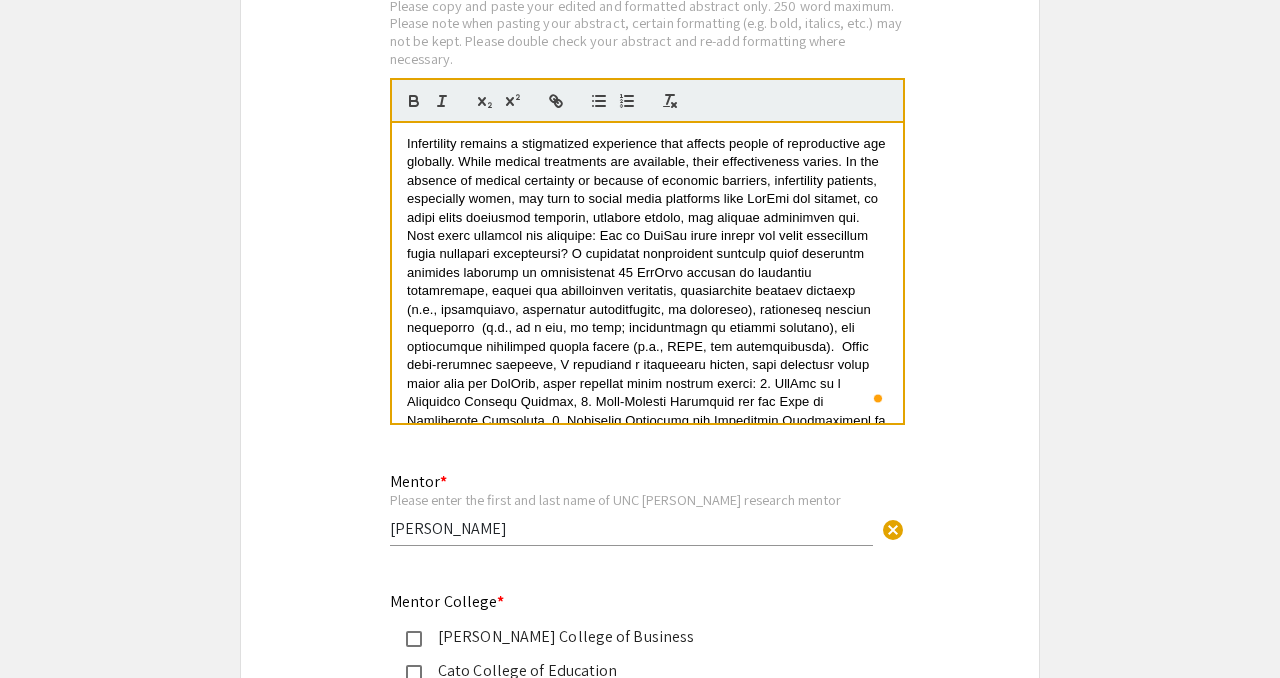 click on "Symposium Presentation Submission Summer Research Symposium 2025  Please fill out the following form with your research presentation information. Please only submit one form per presentation, and please note that this submission is editable up until [DATE].   Student Presenter(s) Information  First Name * Nin cancel This field is required. Last Name * [PERSON_NAME] cancel This field is required. Email * Please use your UNC [PERSON_NAME] email address [EMAIL_ADDRESS][DOMAIN_NAME] cancel This field is required. Level/Classification *   First Year (Freshman)   Second Year (Sophomore)   Third Year (Junior)   Fourth+ Year (Senior)   Charlotte Teachers Institute   REU participant (non-Charlotte student)  Clear   Additional Student Presenter(s)  Add up to 4 additional presenters for this event.  Add Presenter 2  Presentation Information Title *                                 Finding Alternative Fertility Support on TikTok: A Reflexive Thematic Analysis This field is required. Abstract or Description *" 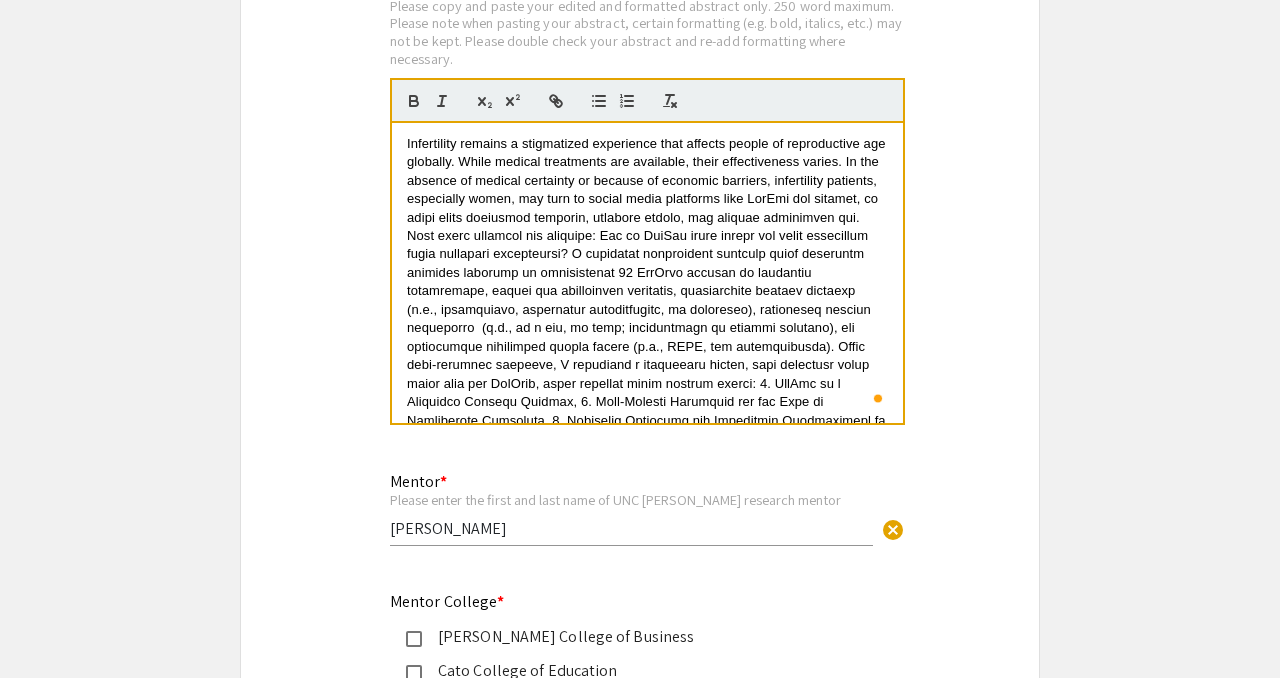 scroll, scrollTop: 75, scrollLeft: 0, axis: vertical 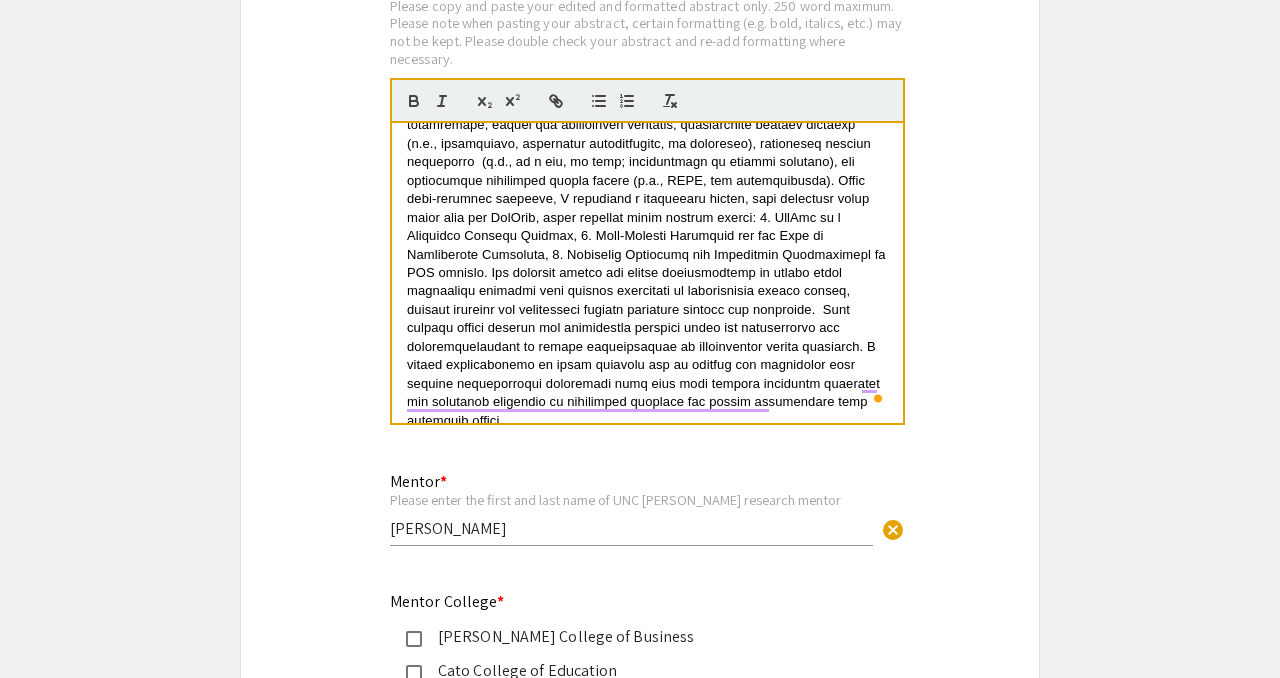 click at bounding box center [648, 226] 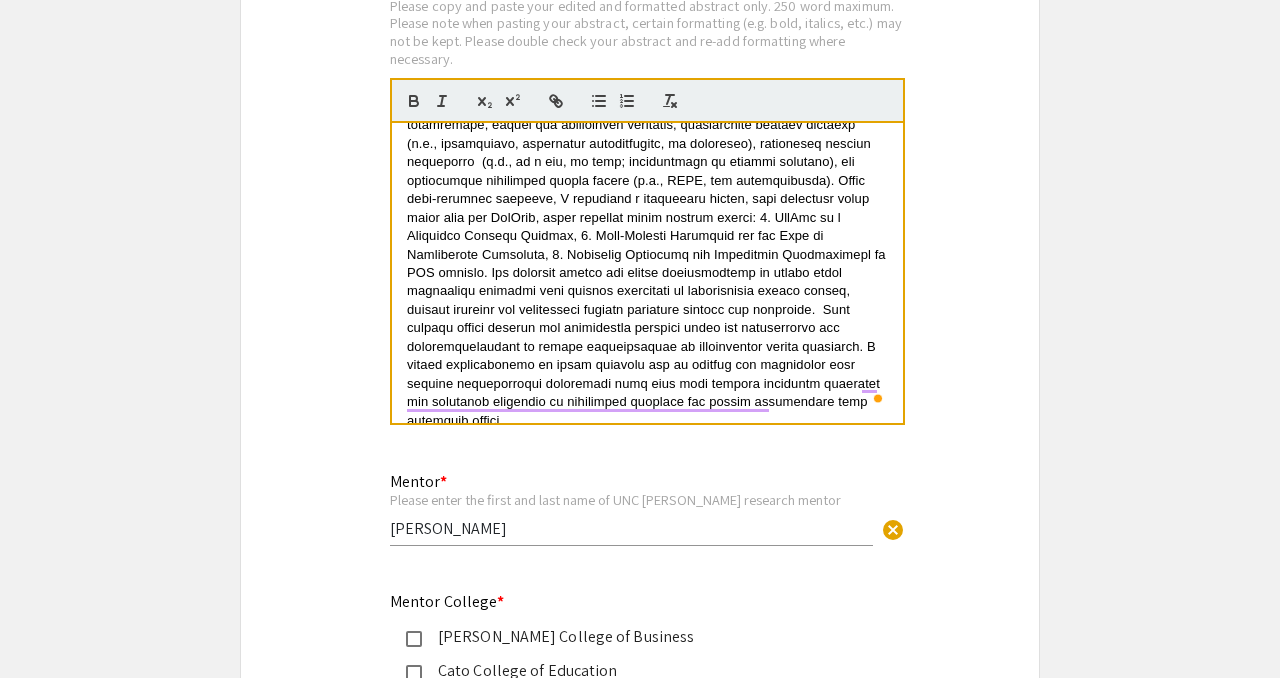 click at bounding box center (648, 226) 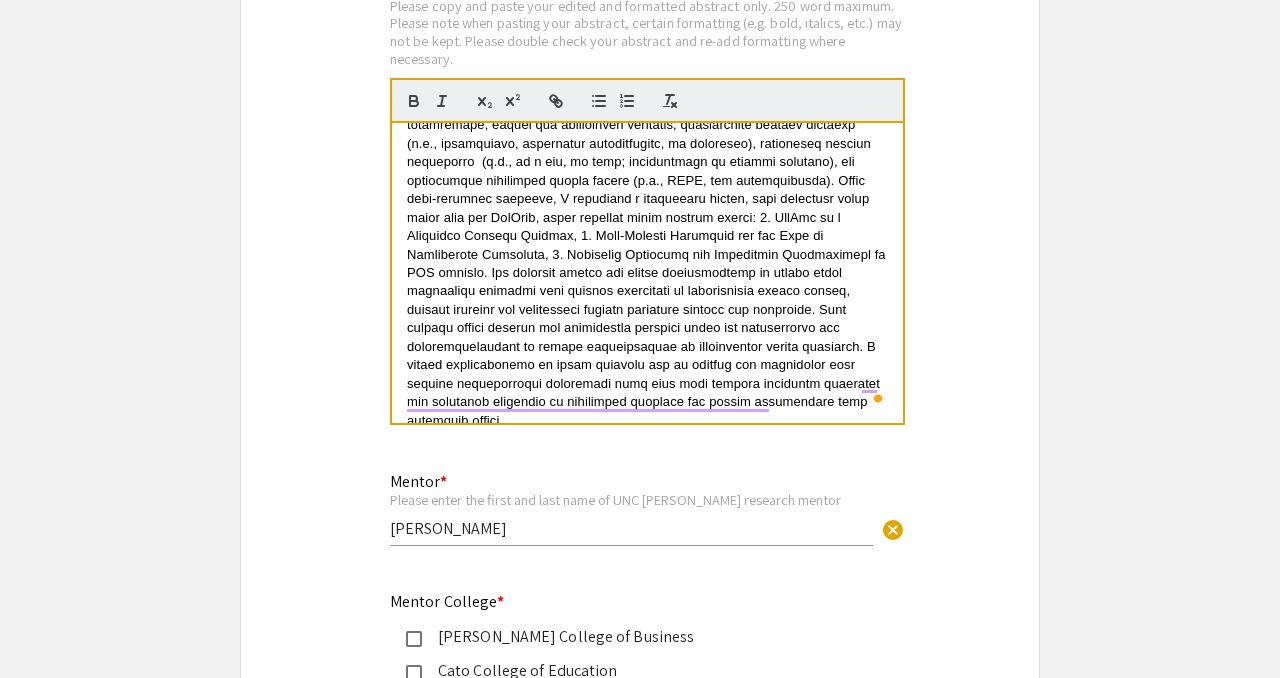 click at bounding box center [648, 226] 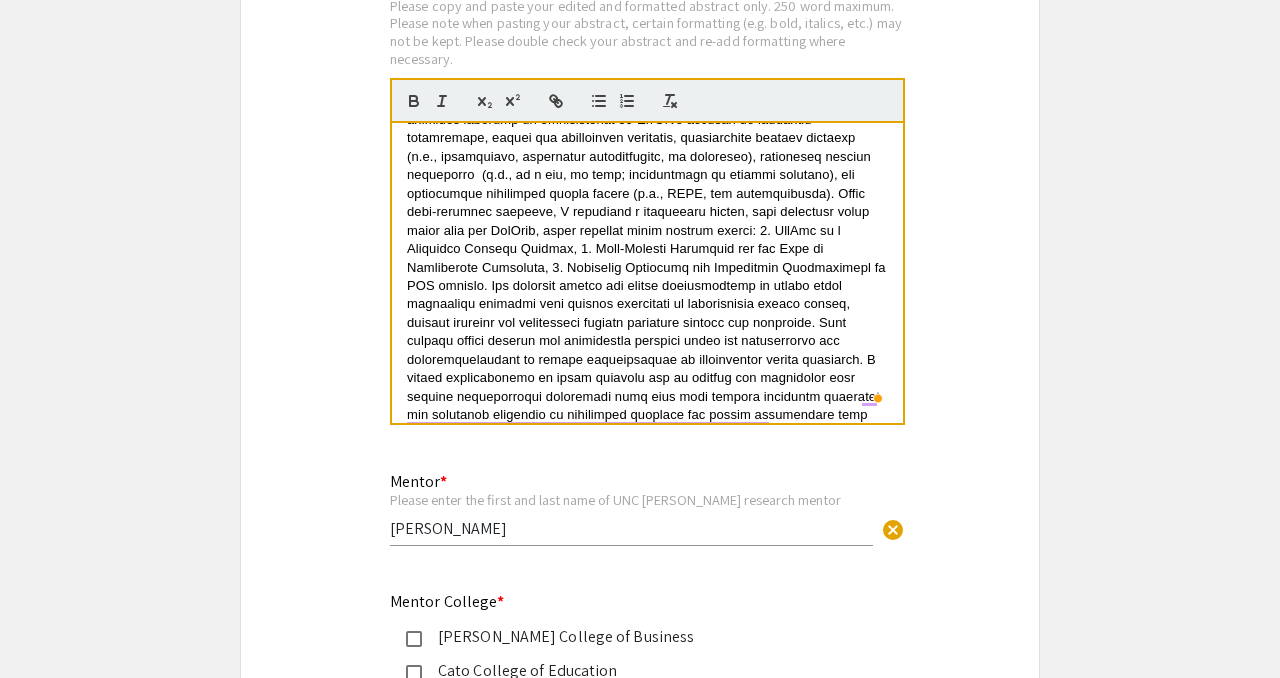 scroll 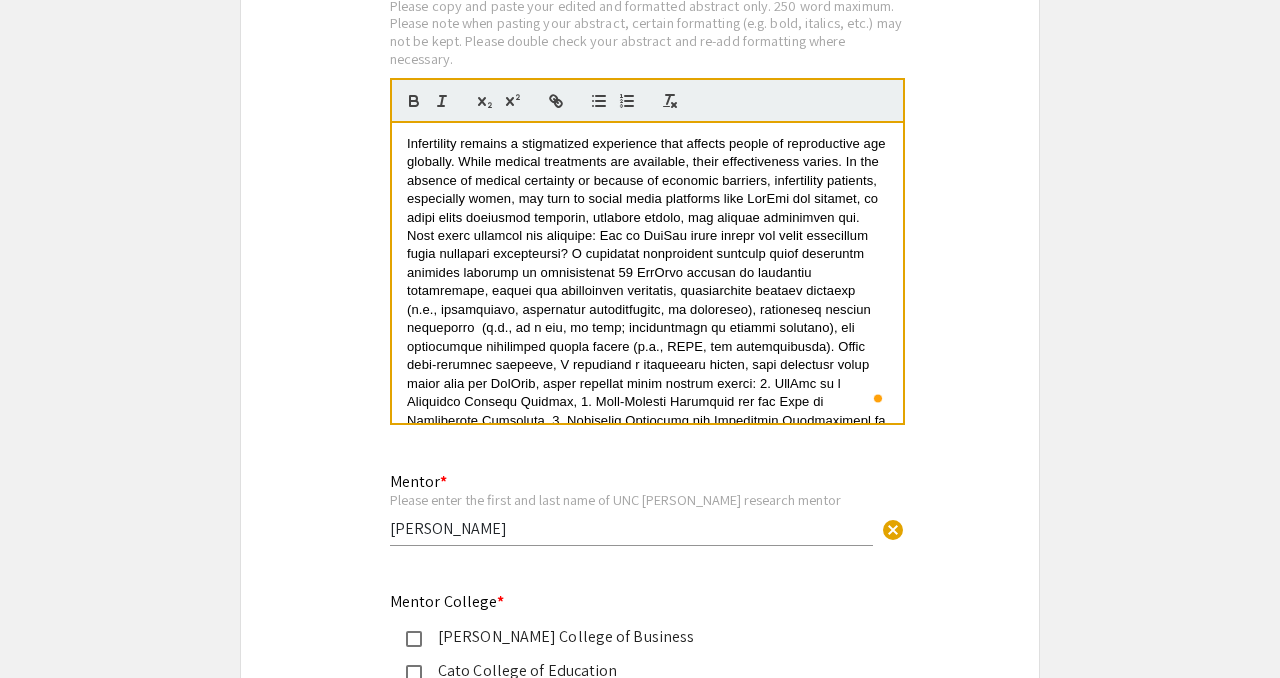 click on "Symposium Presentation Submission Summer Research Symposium 2025  Please fill out the following form with your research presentation information. Please only submit one form per presentation, and please note that this submission is editable up until [DATE].   Student Presenter(s) Information  First Name * Nin cancel This field is required. Last Name * [PERSON_NAME] cancel This field is required. Email * Please use your UNC [PERSON_NAME] email address [EMAIL_ADDRESS][DOMAIN_NAME] cancel This field is required. Level/Classification *   First Year (Freshman)   Second Year (Sophomore)   Third Year (Junior)   Fourth+ Year (Senior)   Charlotte Teachers Institute   REU participant (non-Charlotte student)  Clear   Additional Student Presenter(s)  Add up to 4 additional presenters for this event.  Add Presenter 2  Presentation Information Title *                                 Finding Alternative Fertility Support on TikTok: A Reflexive Thematic Analysis This field is required. Abstract or Description *" 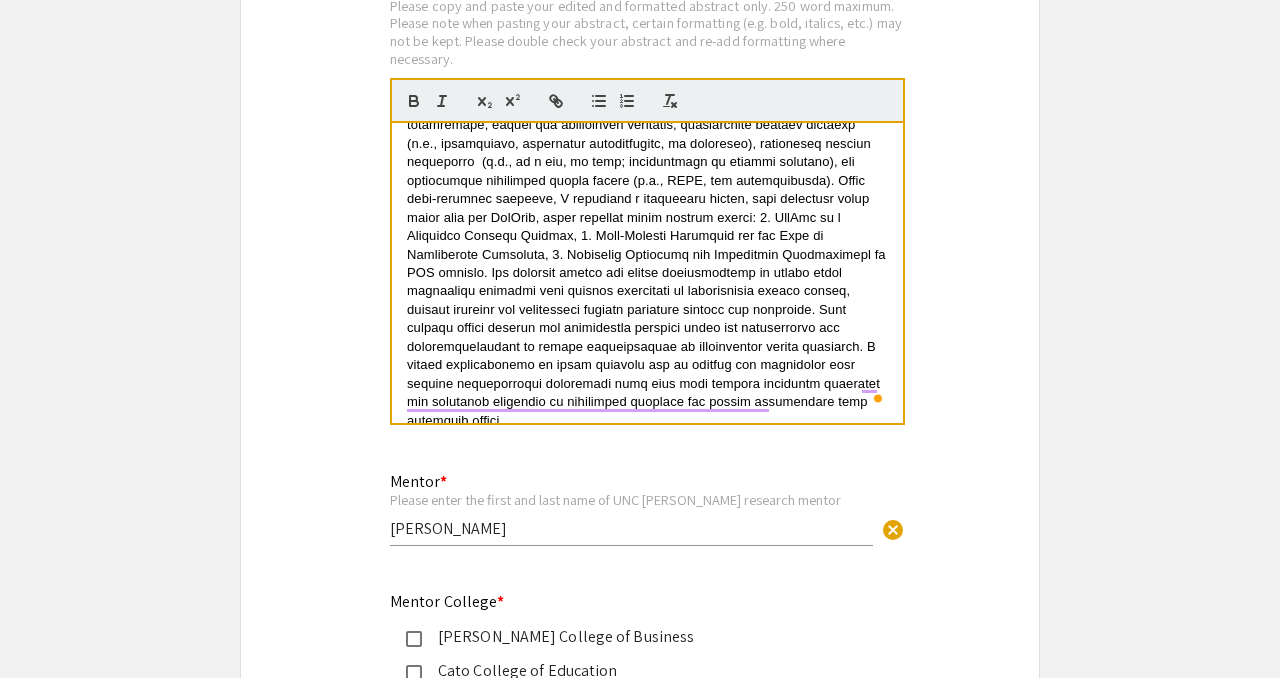 click on "Symposium Presentation Submission Summer Research Symposium 2025  Please fill out the following form with your research presentation information. Please only submit one form per presentation, and please note that this submission is editable up until [DATE].   Student Presenter(s) Information  First Name * Nin cancel This field is required. Last Name * [PERSON_NAME] cancel This field is required. Email * Please use your UNC [PERSON_NAME] email address [EMAIL_ADDRESS][DOMAIN_NAME] cancel This field is required. Level/Classification *   First Year (Freshman)   Second Year (Sophomore)   Third Year (Junior)   Fourth+ Year (Senior)   Charlotte Teachers Institute   REU participant (non-Charlotte student)  Clear   Additional Student Presenter(s)  Add up to 4 additional presenters for this event.  Add Presenter 2  Presentation Information Title *                                 Finding Alternative Fertility Support on TikTok: A Reflexive Thematic Analysis This field is required. Abstract or Description *" 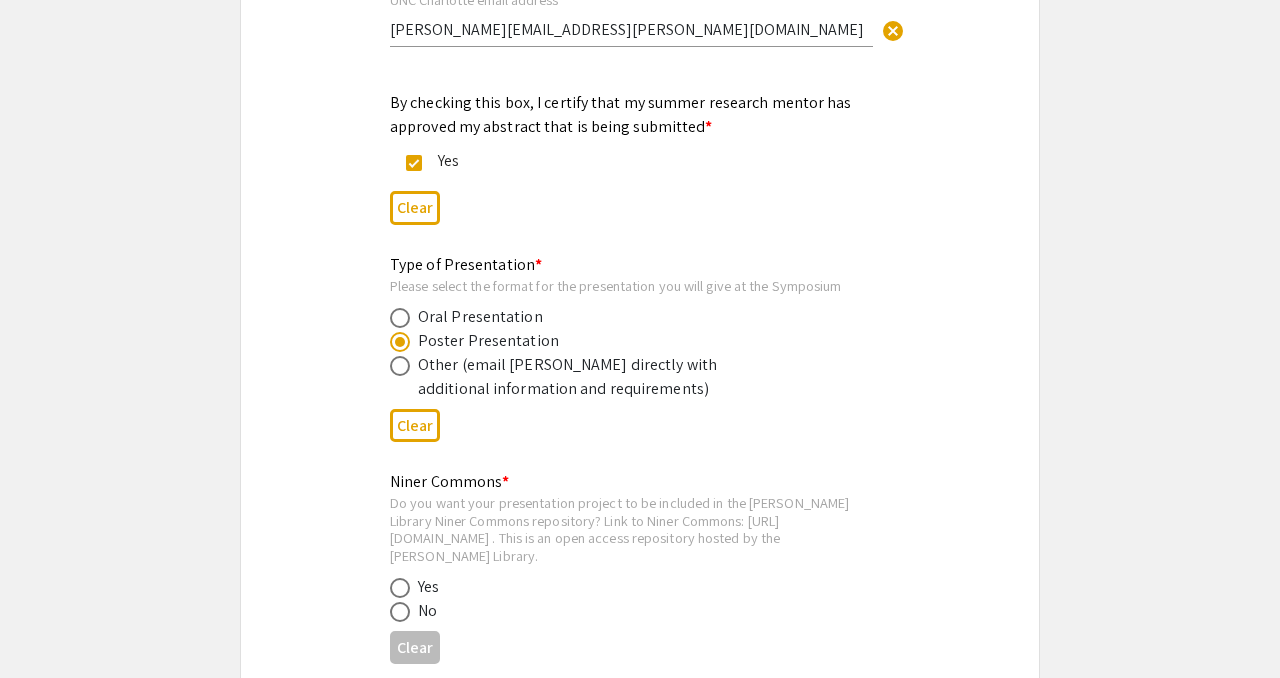 click on "Symposium Presentation Submission Summer Research Symposium 2025  Please fill out the following form with your research presentation information. Please only submit one form per presentation, and please note that this submission is editable up until [DATE].   Student Presenter(s) Information  First Name * Nin cancel This field is required. Last Name * [PERSON_NAME] cancel This field is required. Email * Please use your UNC [PERSON_NAME] email address [EMAIL_ADDRESS][DOMAIN_NAME] cancel This field is required. Level/Classification *   First Year (Freshman)   Second Year (Sophomore)   Third Year (Junior)   Fourth+ Year (Senior)   Charlotte Teachers Institute   REU participant (non-Charlotte student)  Clear   Additional Student Presenter(s)  Add up to 4 additional presenters for this event.  Add Presenter 2  Presentation Information Title *                                 Finding Alternative Fertility Support on TikTok: A Reflexive Thematic Analysis This field is required. Abstract or Description *" 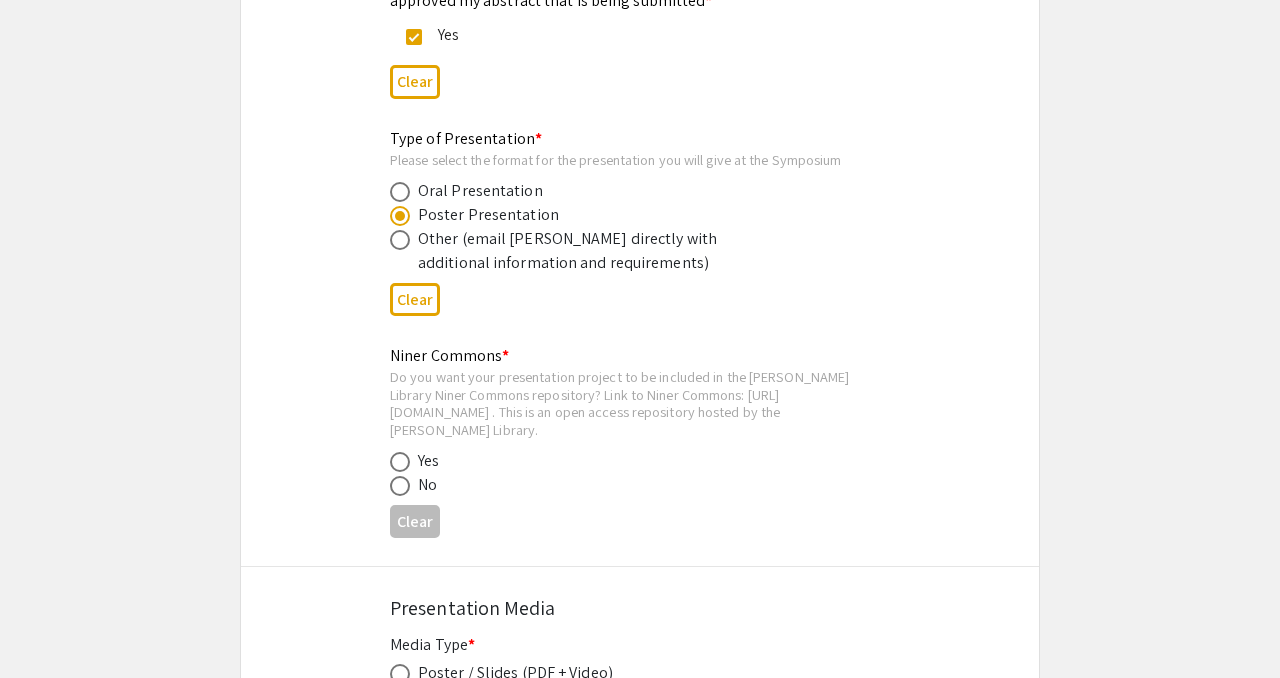 click at bounding box center [400, 462] 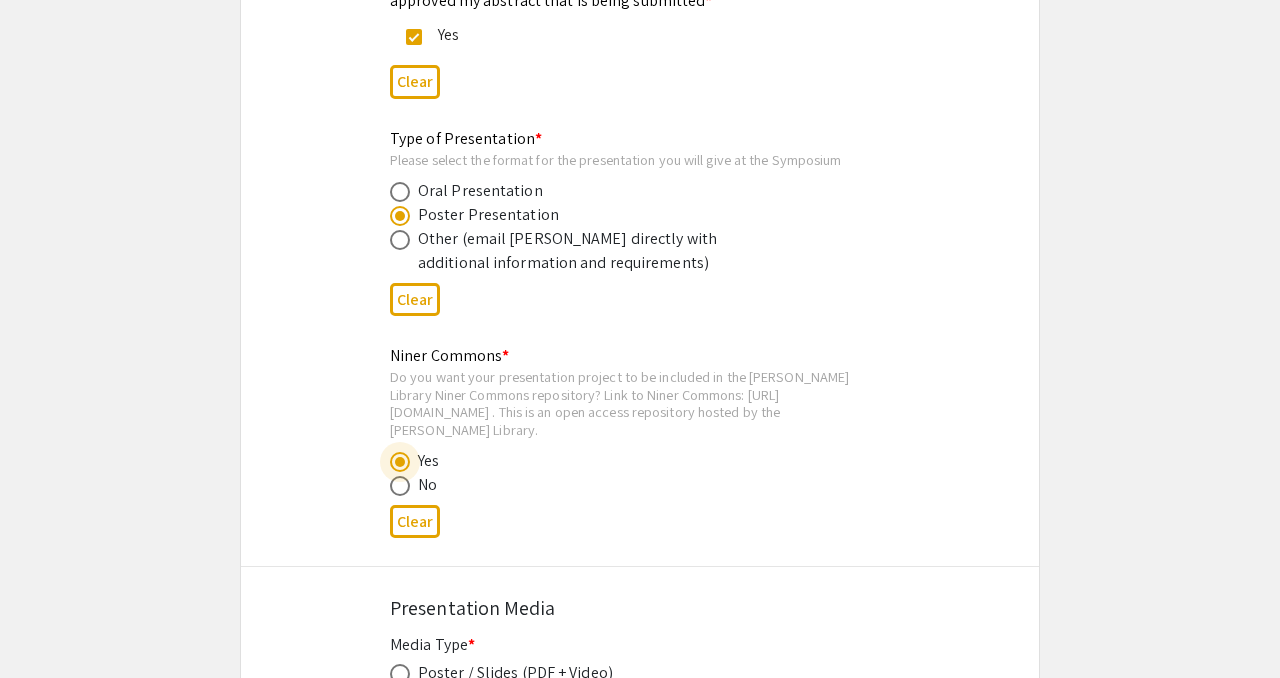 click on "Niner Commons * Do you want your presentation project to be included in the [PERSON_NAME][GEOGRAPHIC_DATA] Niner Commons repository? Link to Niner Commons: [URL][DOMAIN_NAME] . This is an open access repository hosted by the [PERSON_NAME] Library.   Yes   No  Clear" 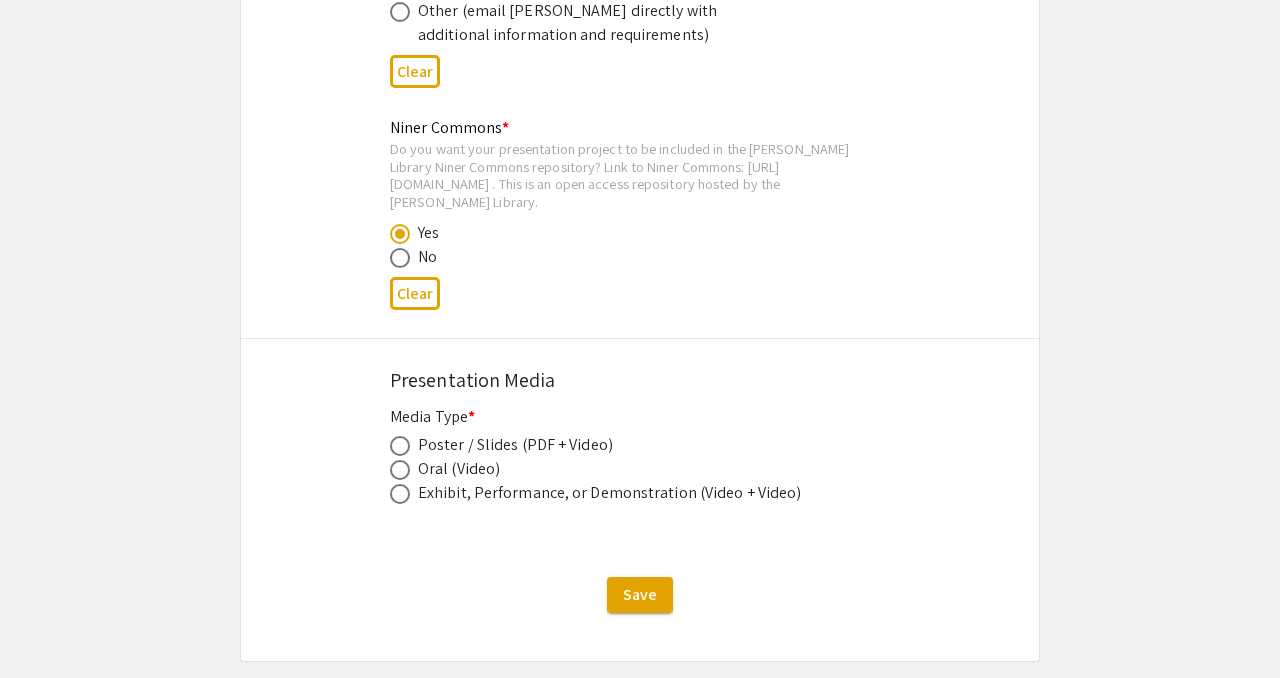 click on "Poster / Slides (PDF + Video)" 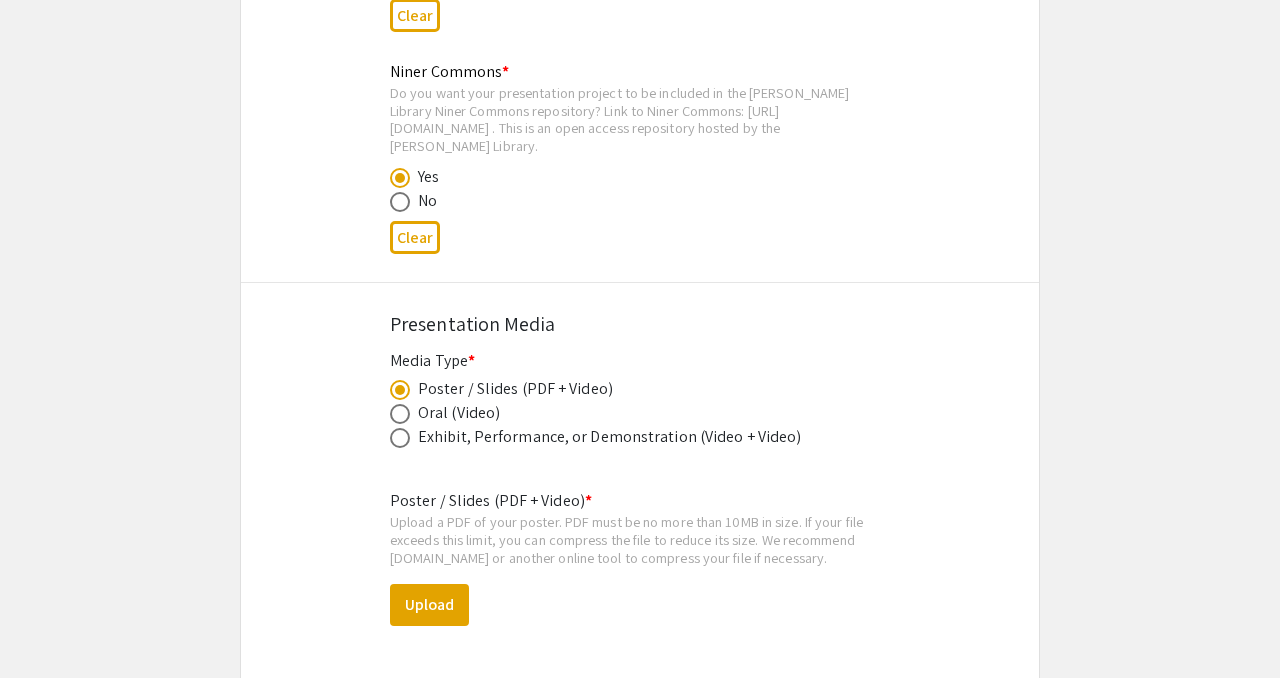 click on "Symposium Presentation Submission Summer Research Symposium 2025  Please fill out the following form with your research presentation information. Please only submit one form per presentation, and please note that this submission is editable up until [DATE].   Student Presenter(s) Information  First Name * Nin cancel This field is required. Last Name * [PERSON_NAME] cancel This field is required. Email * Please use your UNC [PERSON_NAME] email address [EMAIL_ADDRESS][DOMAIN_NAME] cancel This field is required. Level/Classification *   First Year (Freshman)   Second Year (Sophomore)   Third Year (Junior)   Fourth+ Year (Senior)   Charlotte Teachers Institute   REU participant (non-Charlotte student)  Clear   Additional Student Presenter(s)  Add up to 4 additional presenters for this event.  Add Presenter 2  Presentation Information Title *                                 Finding Alternative Fertility Support on TikTok: A Reflexive Thematic Analysis This field is required. Abstract or Description *" 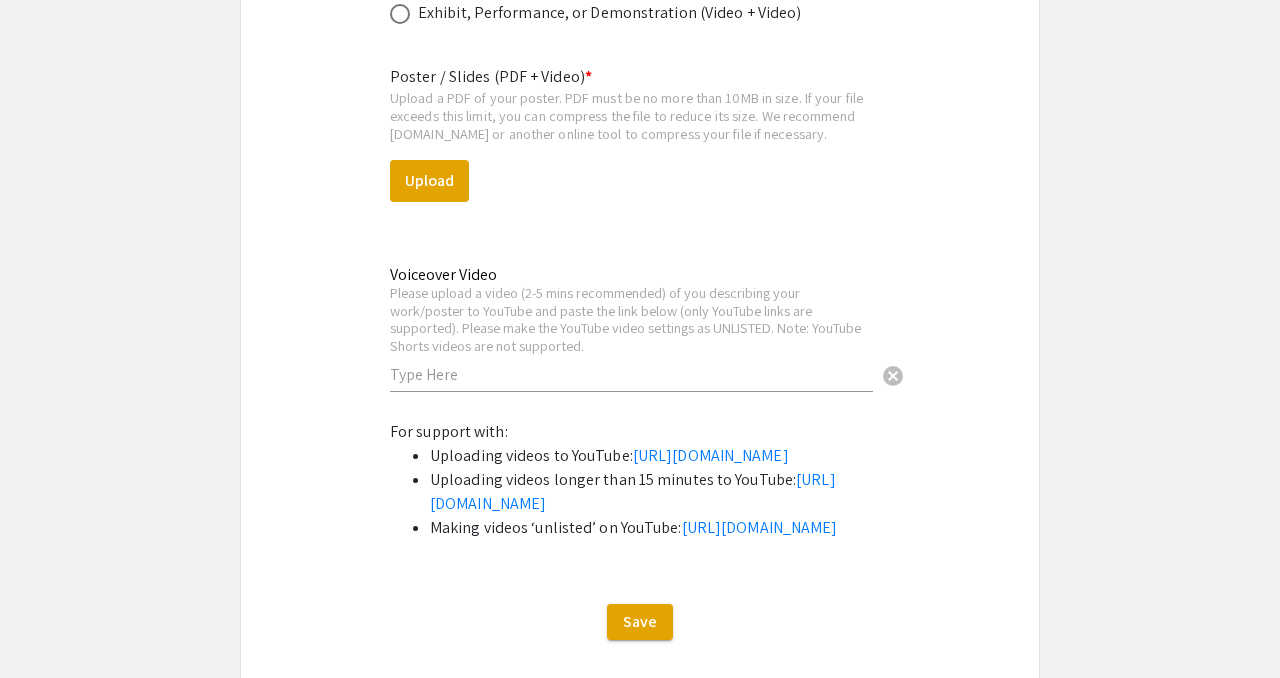 scroll, scrollTop: 3789, scrollLeft: 0, axis: vertical 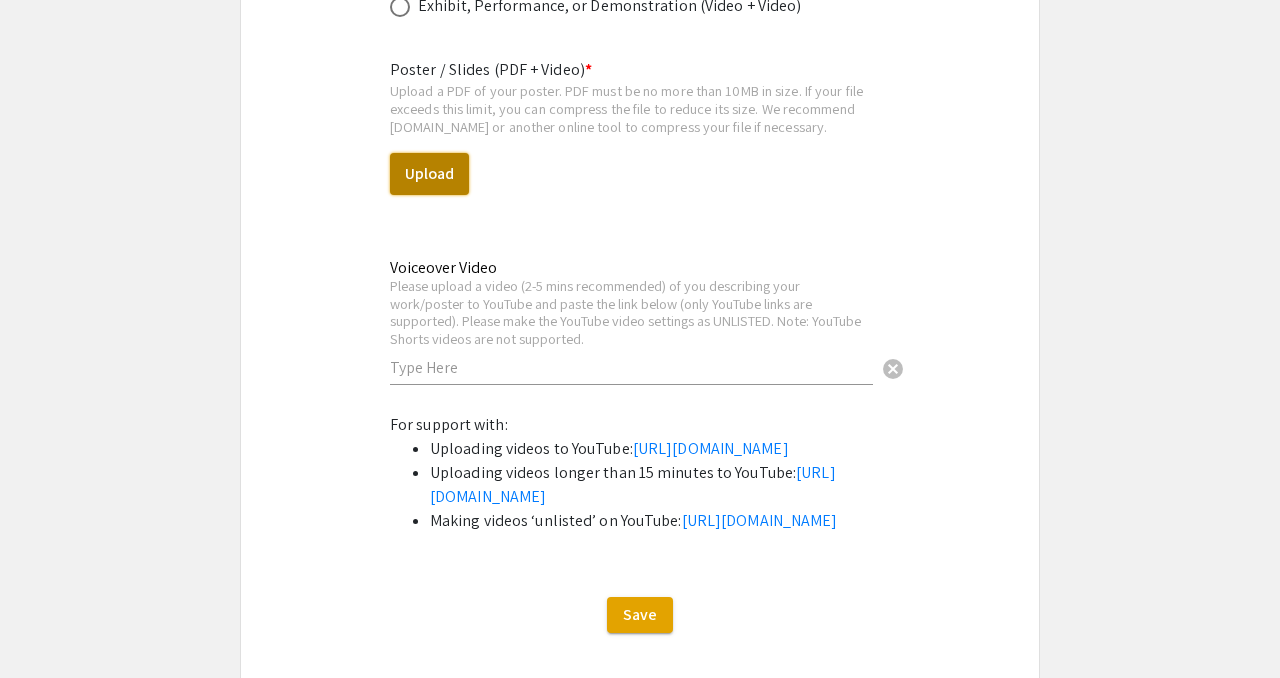 click on "Upload" at bounding box center (429, 174) 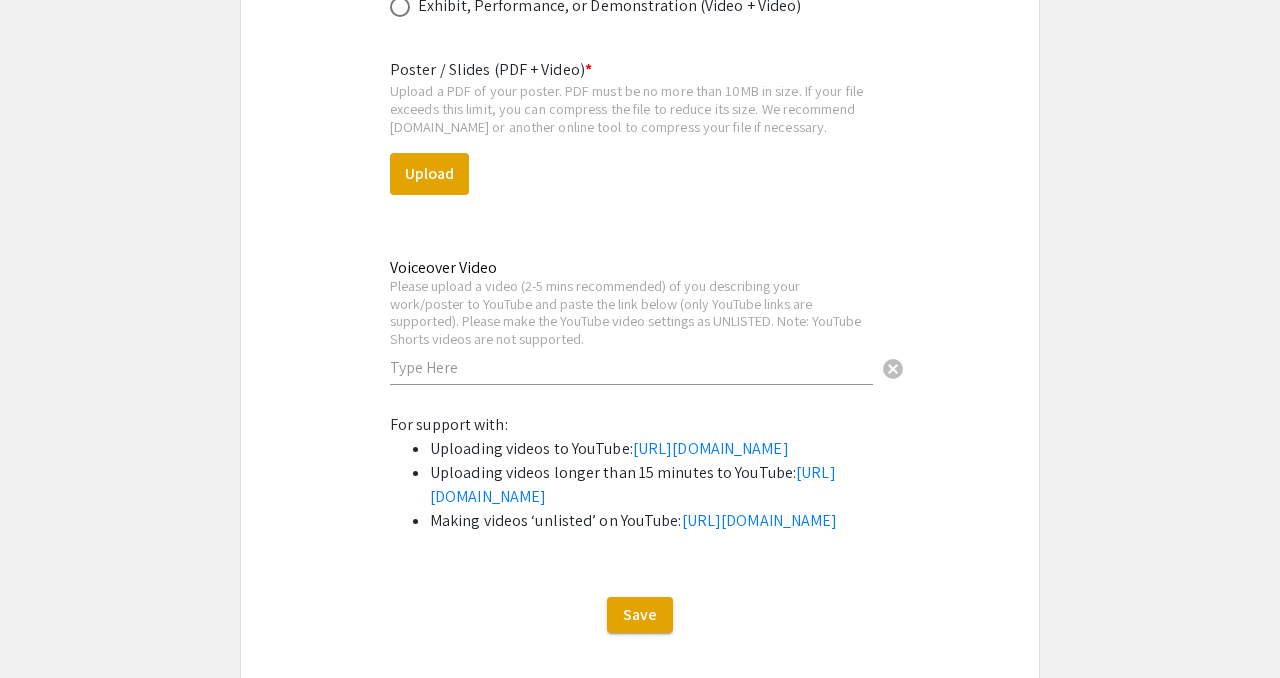 click on "Symposium Presentation Submission Summer Research Symposium 2025  Please fill out the following form with your research presentation information. Please only submit one form per presentation, and please note that this submission is editable up until [DATE].   Student Presenter(s) Information  First Name * Nin cancel This field is required. Last Name * [PERSON_NAME] cancel This field is required. Email * Please use your UNC [PERSON_NAME] email address [EMAIL_ADDRESS][DOMAIN_NAME] cancel This field is required. Level/Classification *   First Year (Freshman)   Second Year (Sophomore)   Third Year (Junior)   Fourth+ Year (Senior)   Charlotte Teachers Institute   REU participant (non-Charlotte student)  Clear   Additional Student Presenter(s)  Add up to 4 additional presenters for this event.  Add Presenter 2  Presentation Information Title *                                 Finding Alternative Fertility Support on TikTok: A Reflexive Thematic Analysis This field is required. Abstract or Description *" 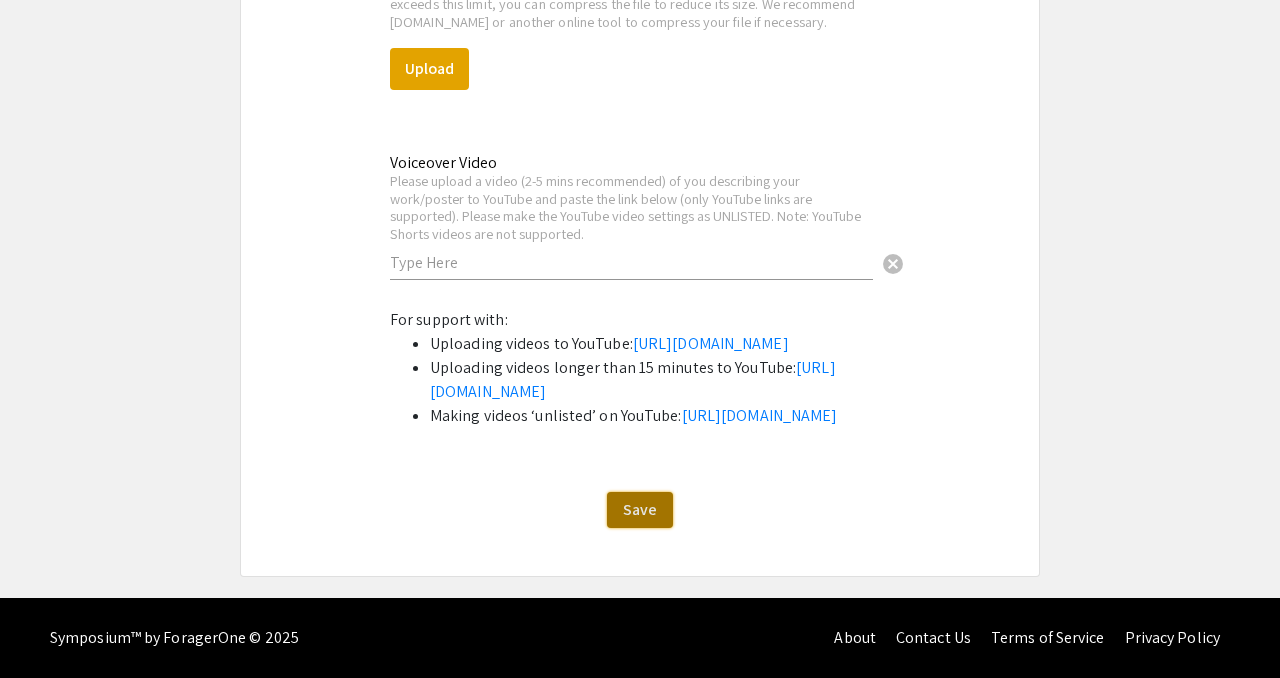 click on "Save" 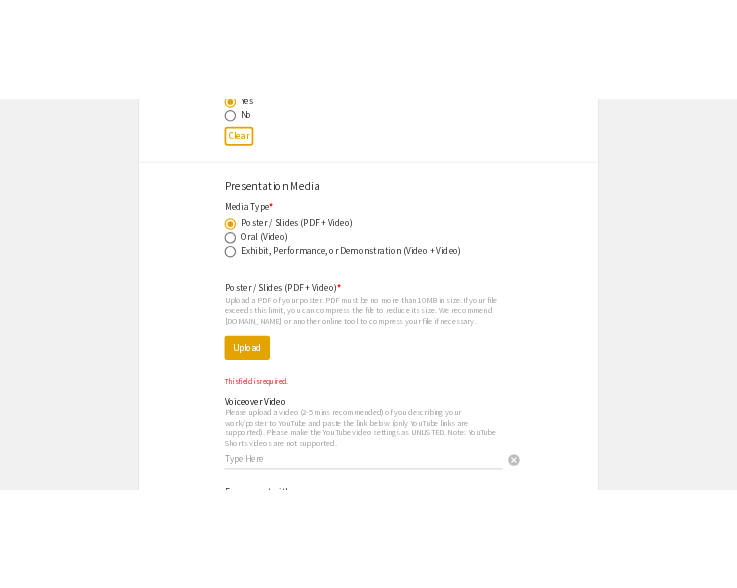scroll, scrollTop: 3587, scrollLeft: 0, axis: vertical 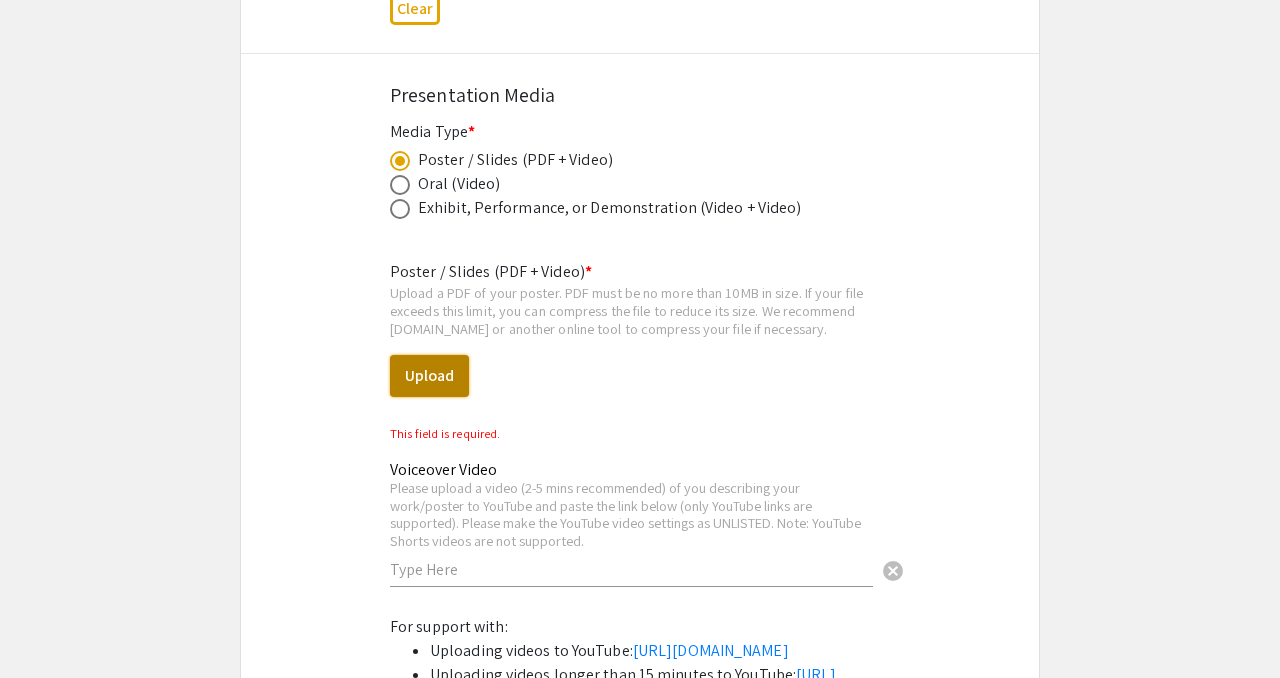 click on "Upload" at bounding box center (429, 376) 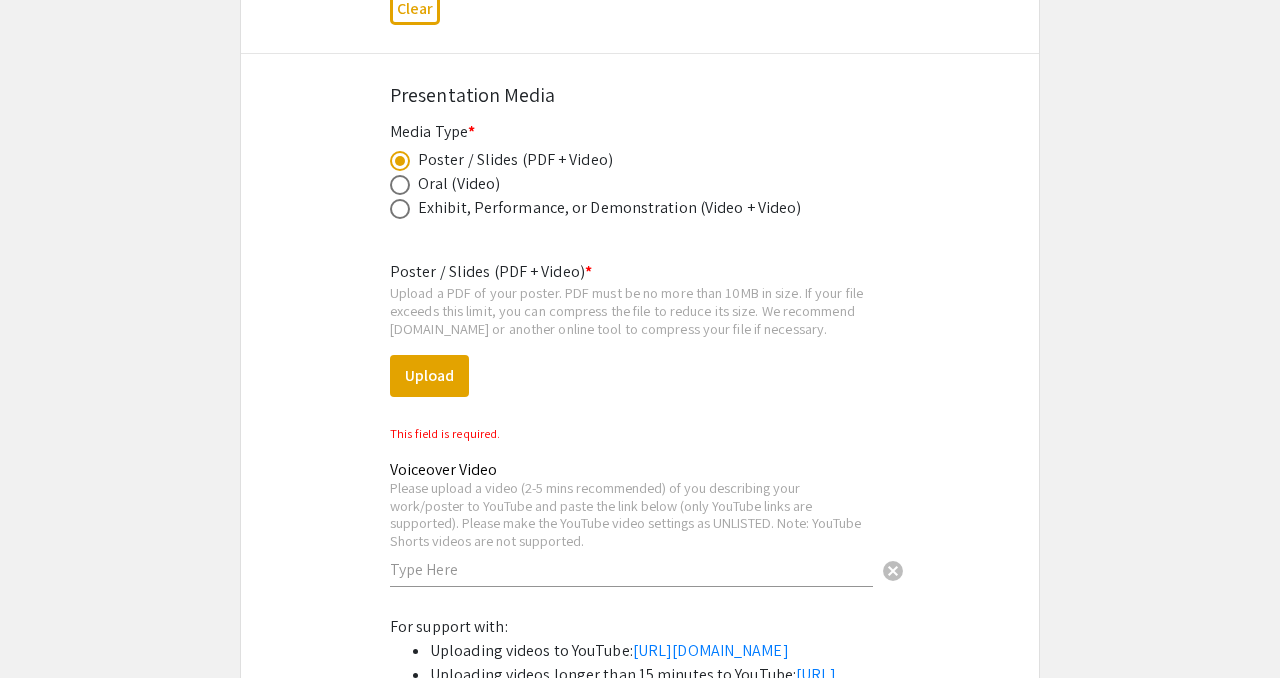 click on "Symposium Presentation Submission Summer Research Symposium 2025  Please fill out the following form with your research presentation information. Please only submit one form per presentation, and please note that this submission is editable up until [DATE].   Student Presenter(s) Information  First Name * Nin cancel This field is required. Last Name * [PERSON_NAME] cancel This field is required. Email * Please use your UNC [PERSON_NAME] email address [EMAIL_ADDRESS][DOMAIN_NAME] cancel This field is required. Level/Classification *   First Year (Freshman)   Second Year (Sophomore)   Third Year (Junior)   Fourth+ Year (Senior)   Charlotte Teachers Institute   REU participant (non-Charlotte student)  Clear   Additional Student Presenter(s)  Add up to 4 additional presenters for this event.  Add Presenter 2  Presentation Information Title *                                 Finding Alternative Fertility Support on TikTok: A Reflexive Thematic Analysis This field is required. Abstract or Description *" 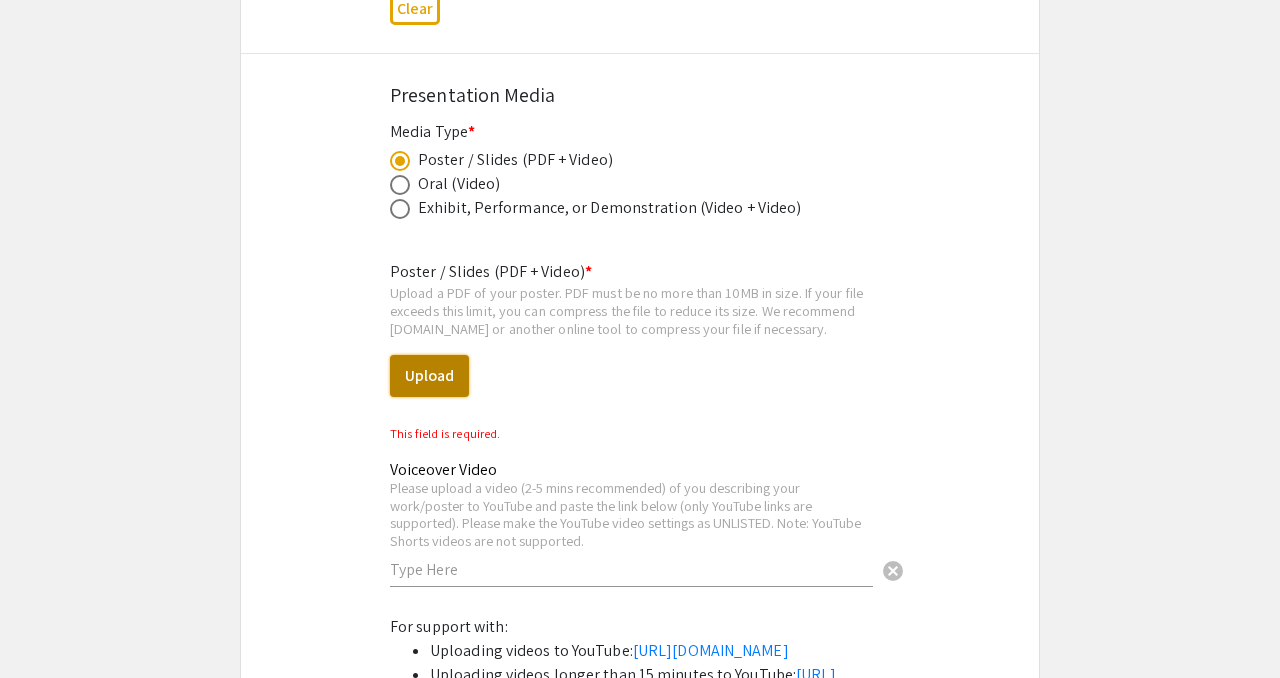 click on "Upload" at bounding box center (429, 376) 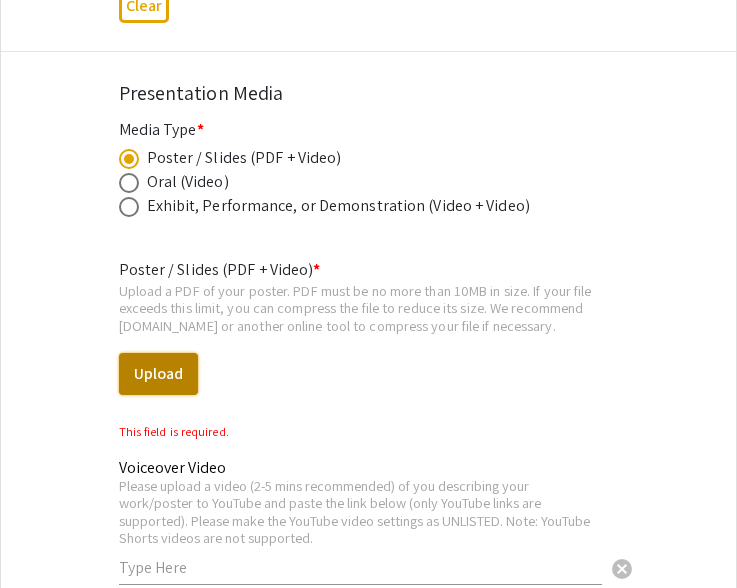 click on "Upload" at bounding box center [158, 374] 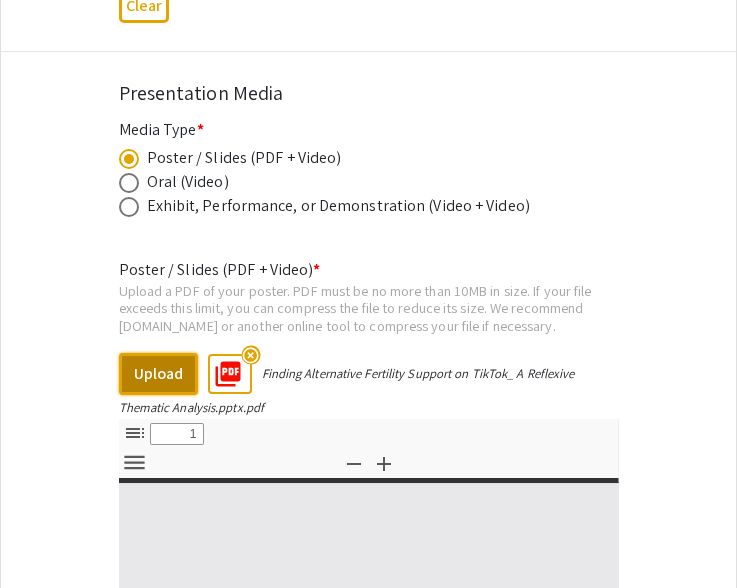 select on "custom" 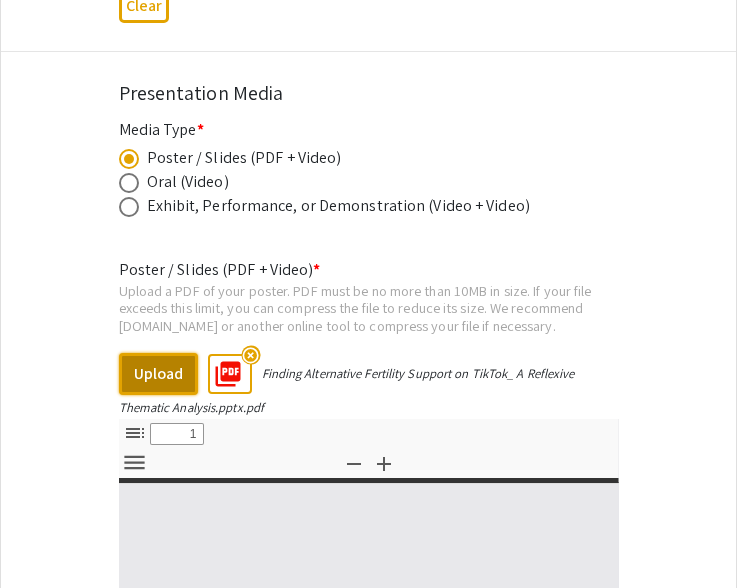 type on "0" 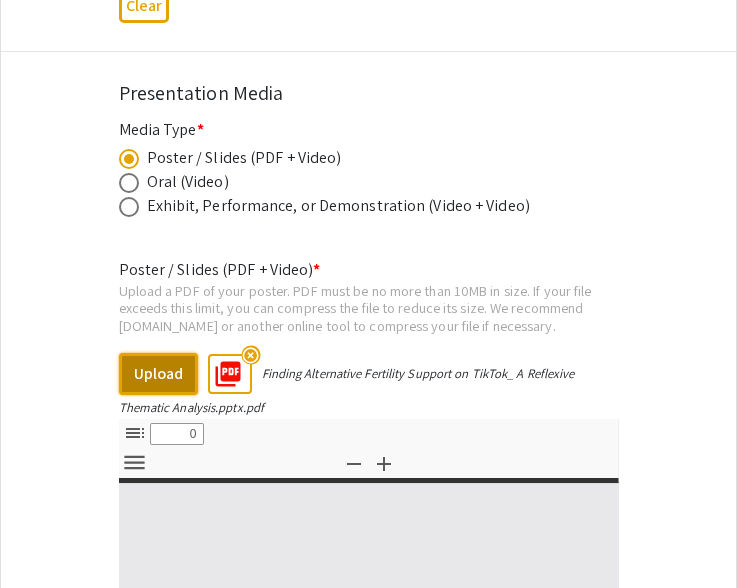select on "custom" 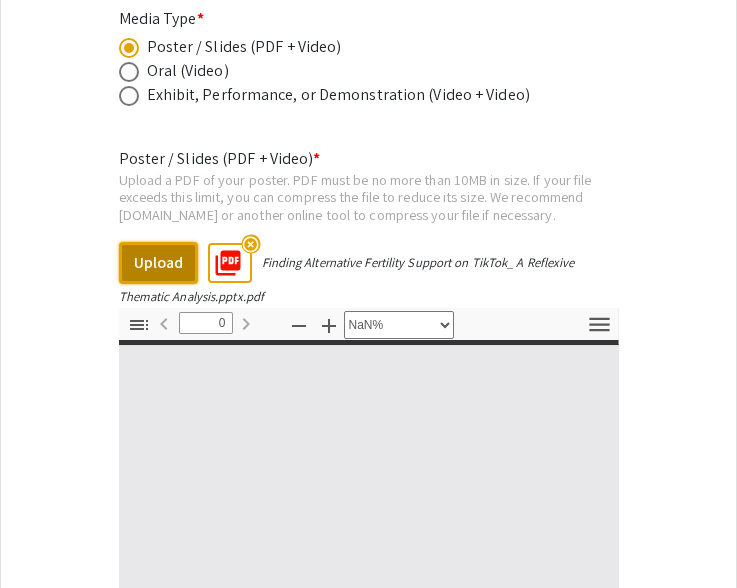 type on "1" 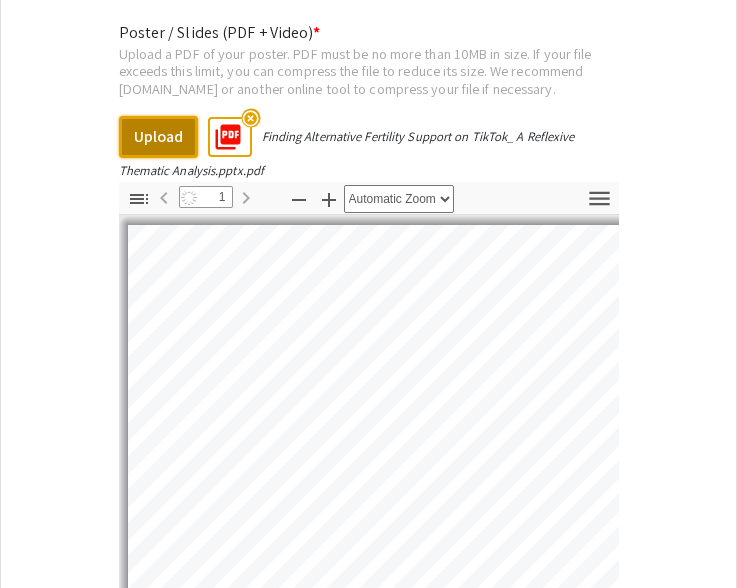 select on "auto" 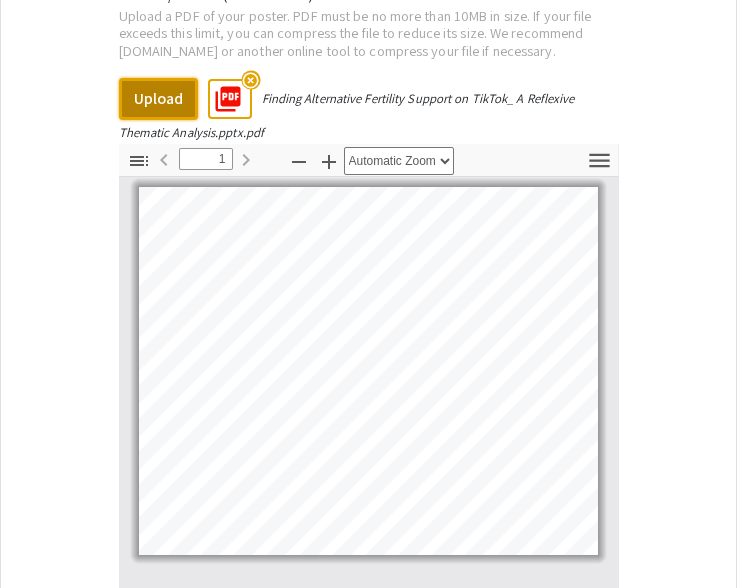 scroll, scrollTop: 3790, scrollLeft: 0, axis: vertical 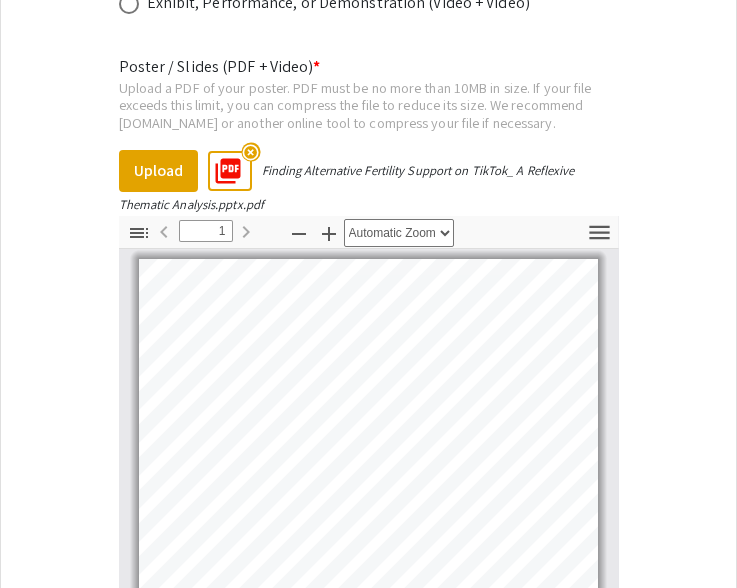click on "Symposium Presentation Submission Summer Research Symposium 2025  Please fill out the following form with your research presentation information. Please only submit one form per presentation, and please note that this submission is editable up until [DATE].   Student Presenter(s) Information  First Name * Nin cancel This field is required. Last Name * [PERSON_NAME] cancel This field is required. Email * Please use your UNC [PERSON_NAME] email address [EMAIL_ADDRESS][DOMAIN_NAME] cancel This field is required. Level/Classification *   First Year (Freshman)   Second Year (Sophomore)   Third Year (Junior)   Fourth+ Year (Senior)   Charlotte Teachers Institute   REU participant (non-Charlotte student)  Clear   Additional Student Presenter(s)  Add up to 4 additional presenters for this event.  Add Presenter 2  Presentation Information Title *                                 Finding Alternative Fertility Support on TikTok: A Reflexive Thematic Analysis This field is required. Abstract or Description *" 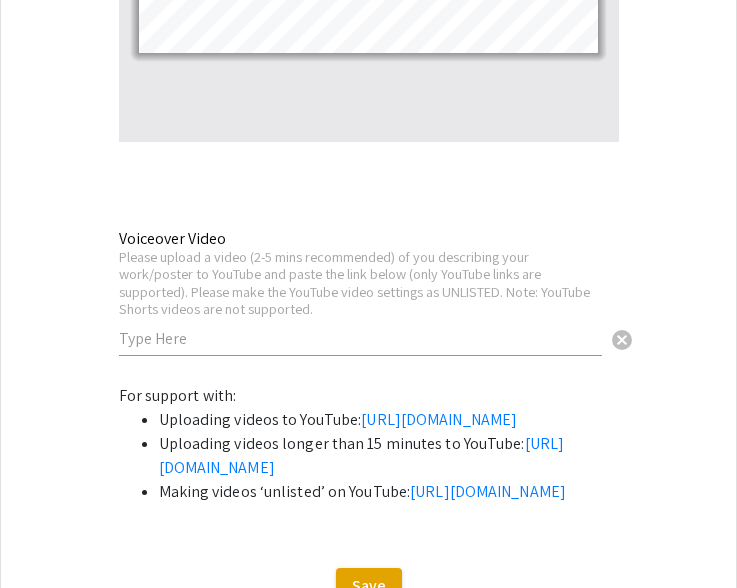 scroll, scrollTop: 4397, scrollLeft: 0, axis: vertical 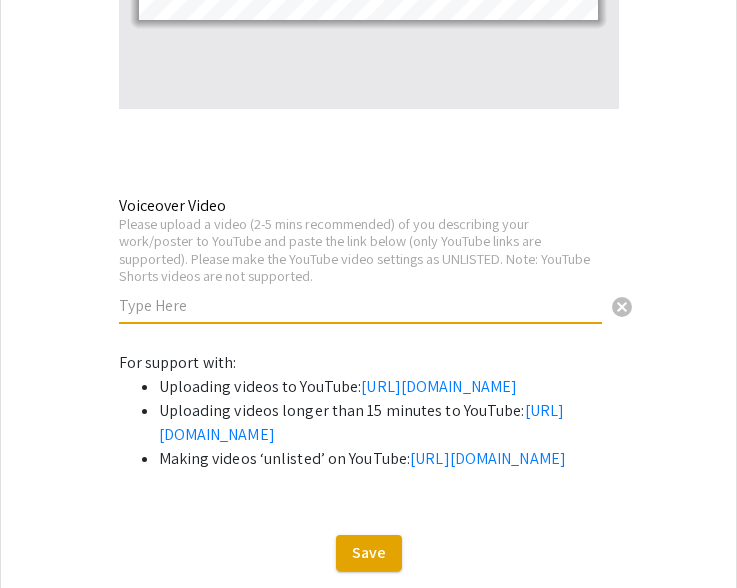 click at bounding box center [360, 305] 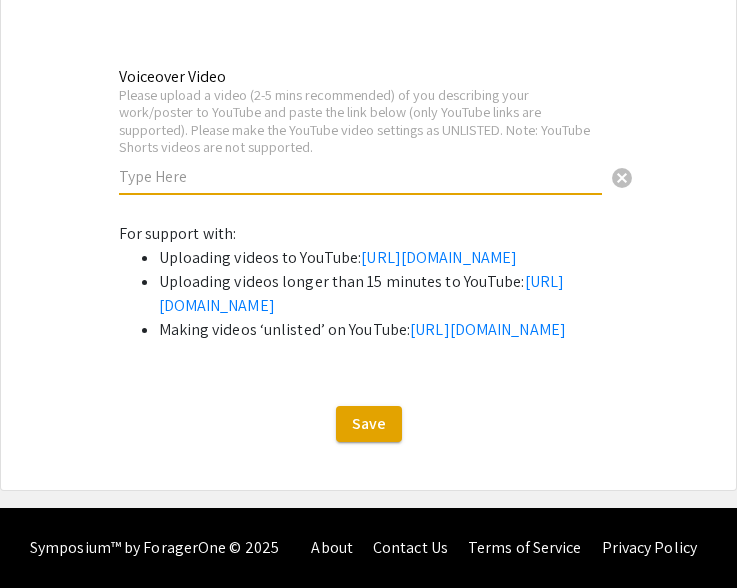 scroll, scrollTop: 4549, scrollLeft: 0, axis: vertical 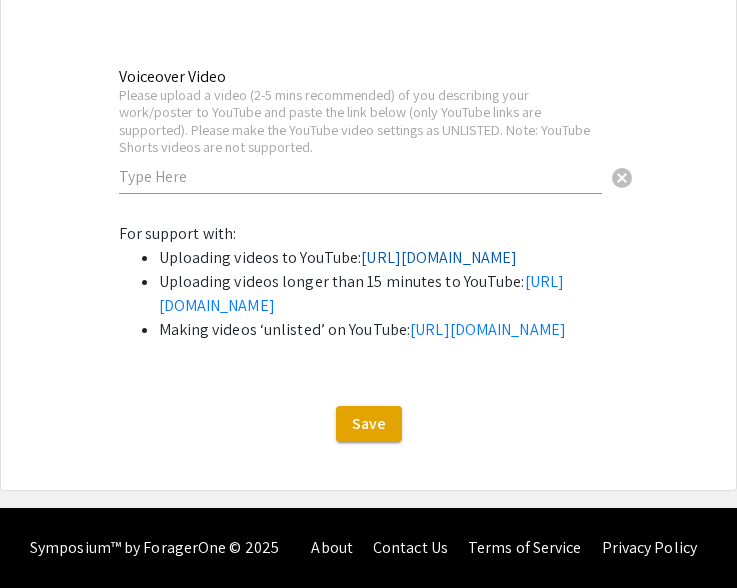 click on "[URL][DOMAIN_NAME]" 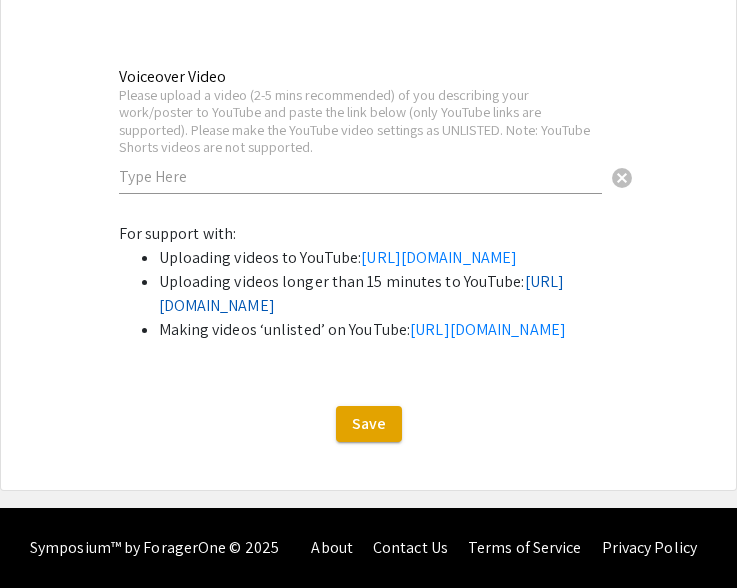 click on "[URL][DOMAIN_NAME]" 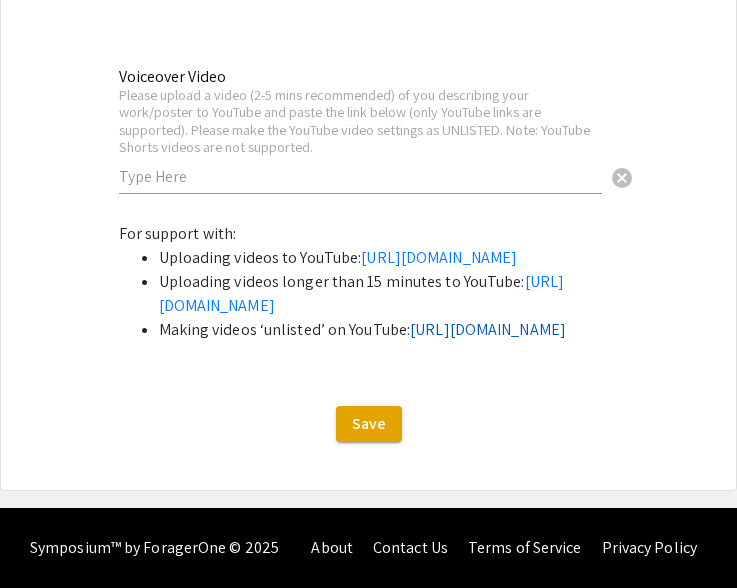 click on "[URL][DOMAIN_NAME]" 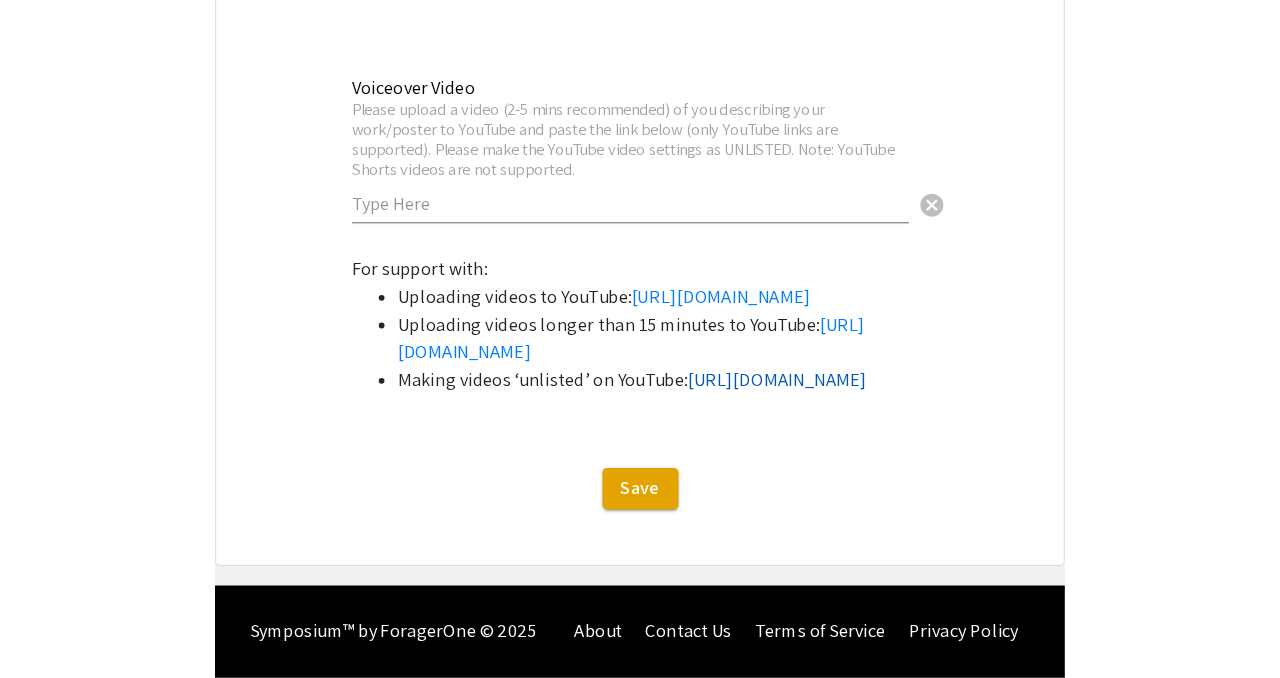 scroll, scrollTop: 4429, scrollLeft: 0, axis: vertical 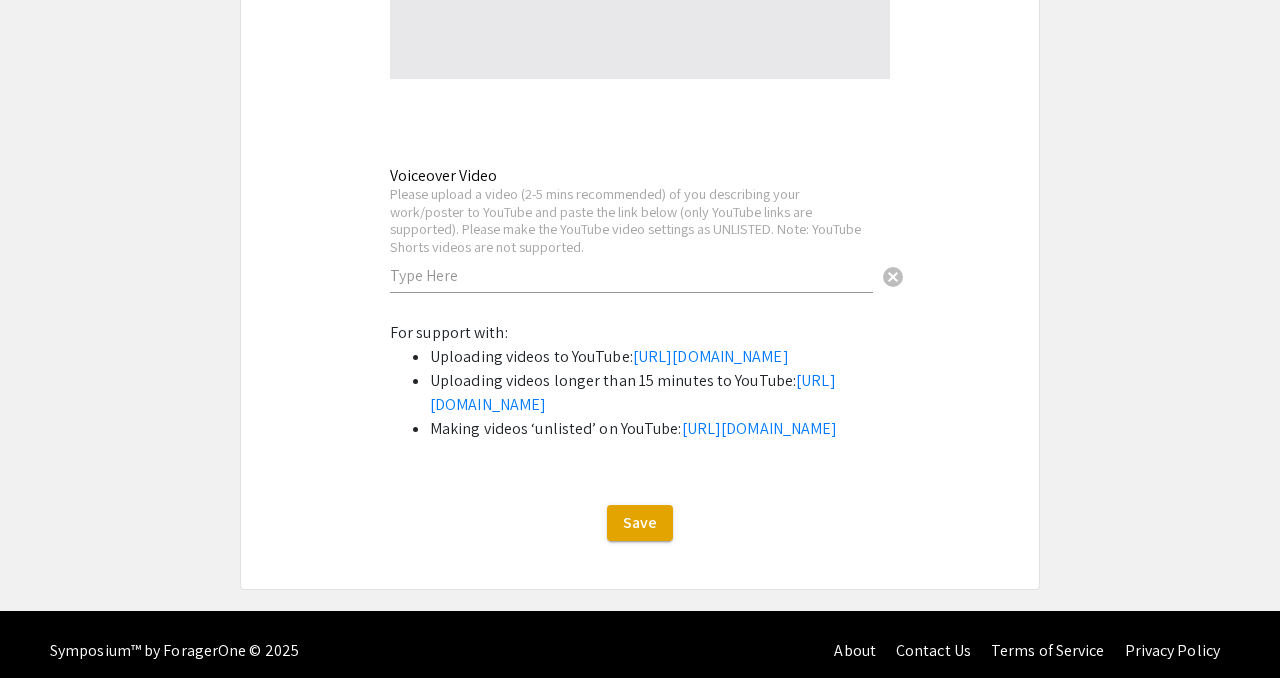click on "Symposium Presentation Submission Summer Research Symposium 2025  Please fill out the following form with your research presentation information. Please only submit one form per presentation, and please note that this submission is editable up until [DATE].   Student Presenter(s) Information  First Name * Nin cancel This field is required. Last Name * [PERSON_NAME] cancel This field is required. Email * Please use your UNC [PERSON_NAME] email address [EMAIL_ADDRESS][DOMAIN_NAME] cancel This field is required. Level/Classification *   First Year (Freshman)   Second Year (Sophomore)   Third Year (Junior)   Fourth+ Year (Senior)   Charlotte Teachers Institute   REU participant (non-Charlotte student)  Clear   Additional Student Presenter(s)  Add up to 4 additional presenters for this event.  Add Presenter 2  Presentation Information Title *                                 Finding Alternative Fertility Support on TikTok: A Reflexive Thematic Analysis This field is required. Abstract or Description *" 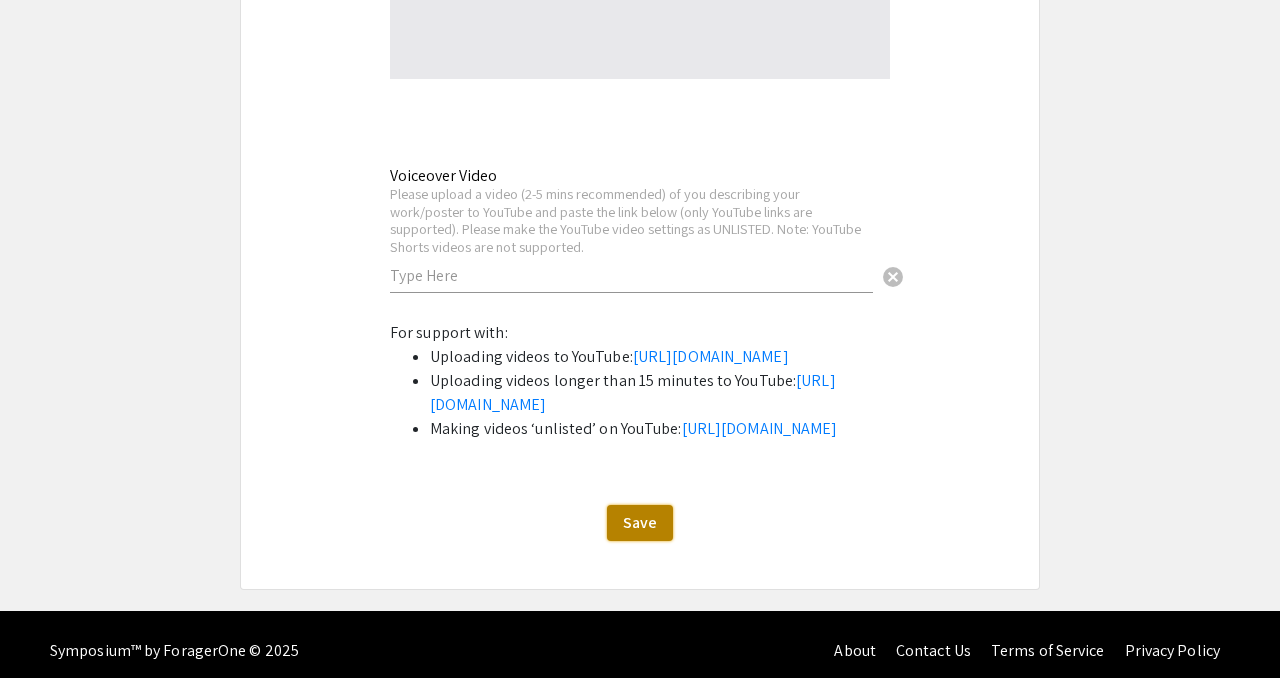 click on "Save" 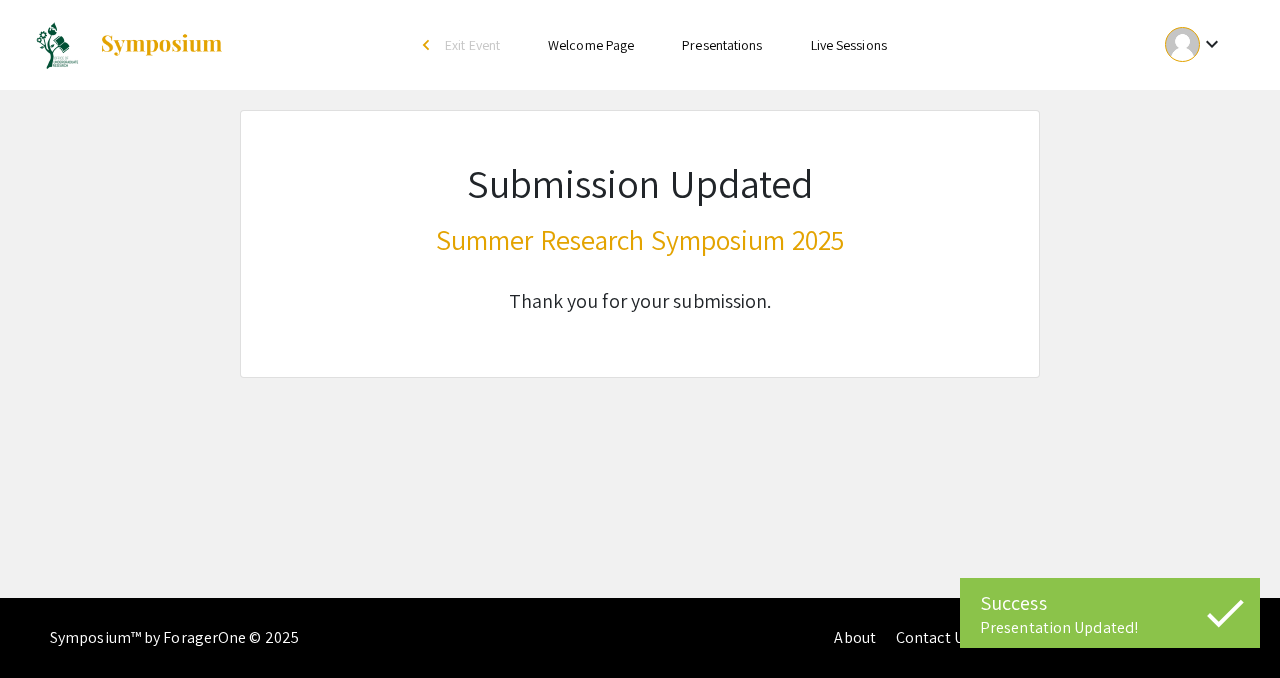 scroll, scrollTop: 0, scrollLeft: 0, axis: both 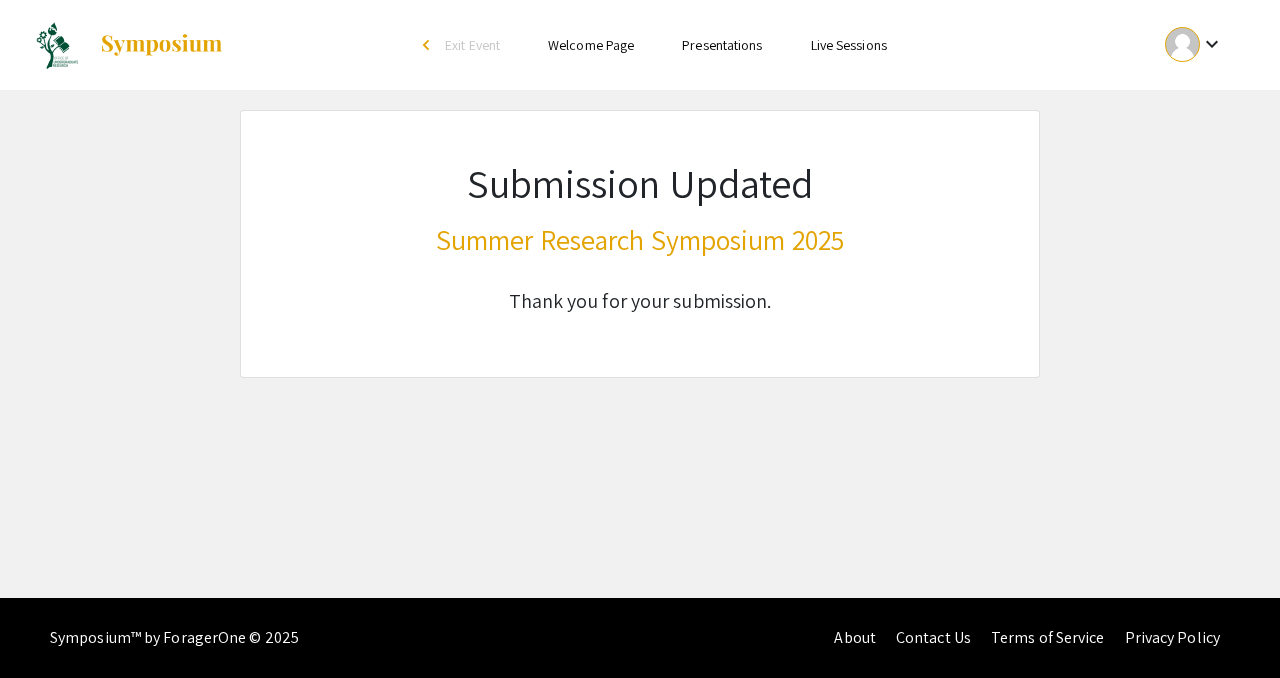 click on "keyboard_arrow_down" at bounding box center [1212, 44] 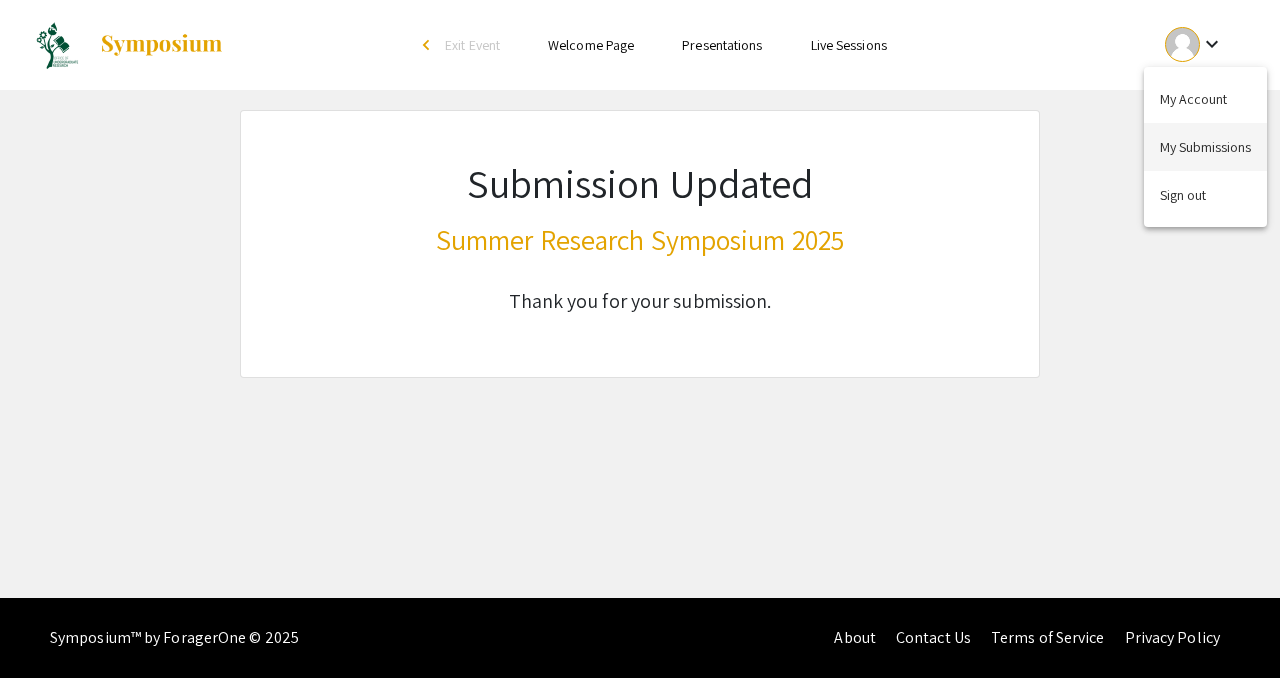 click on "My Submissions" at bounding box center [1205, 147] 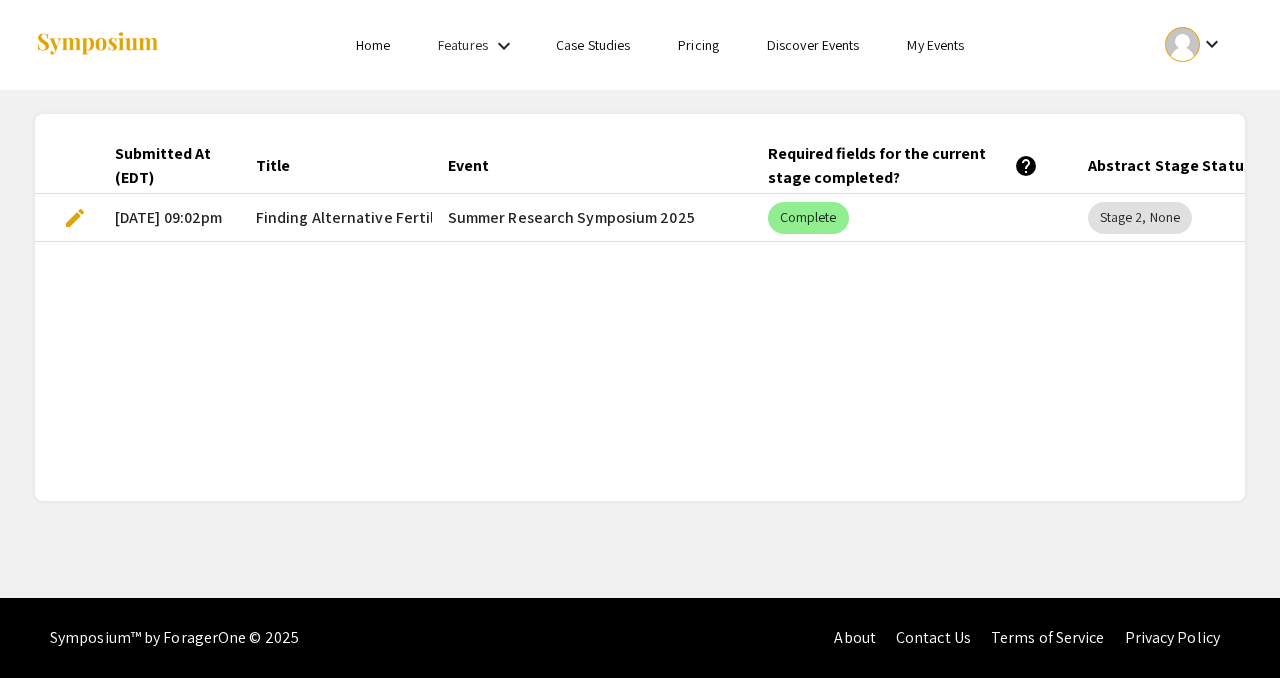 click on "edit" at bounding box center [75, 218] 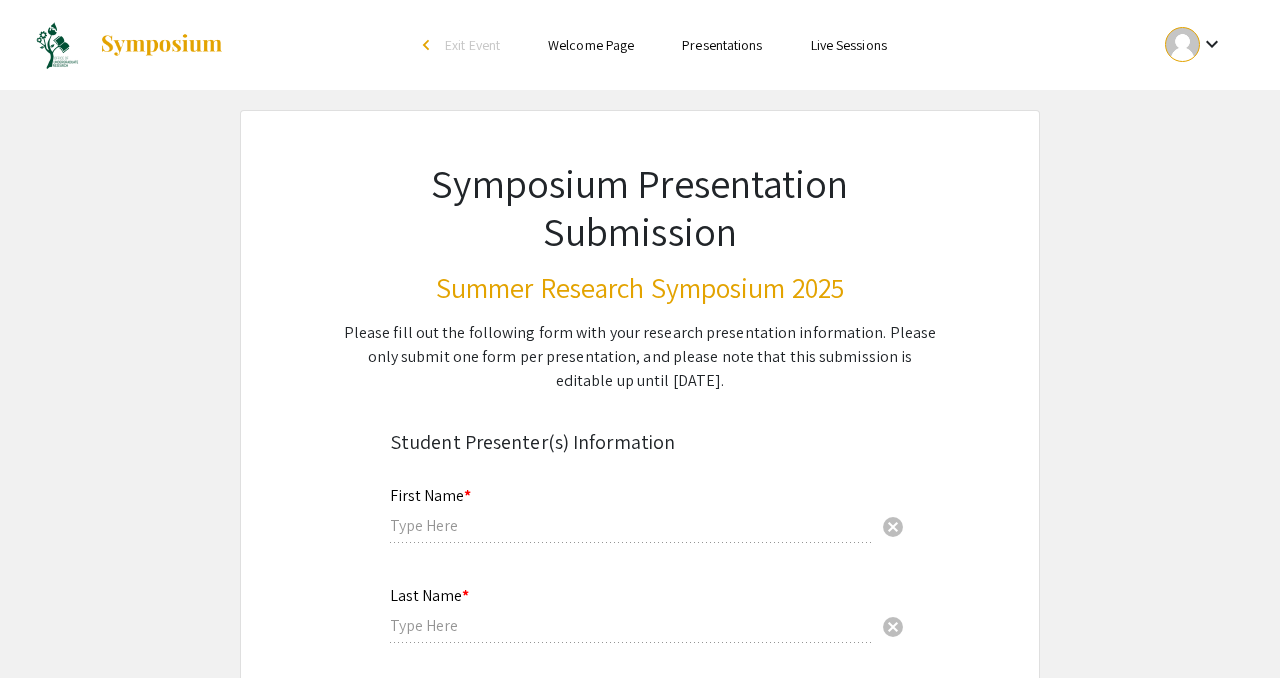 type on "Nin" 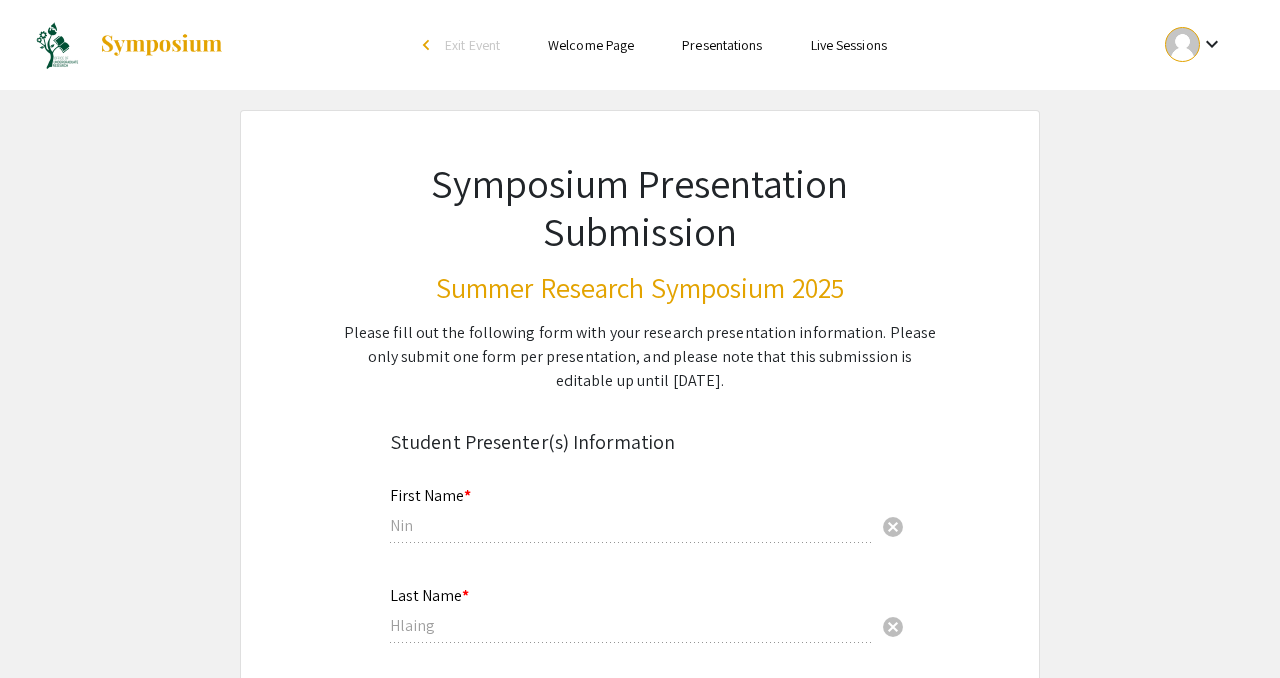 radio on "true" 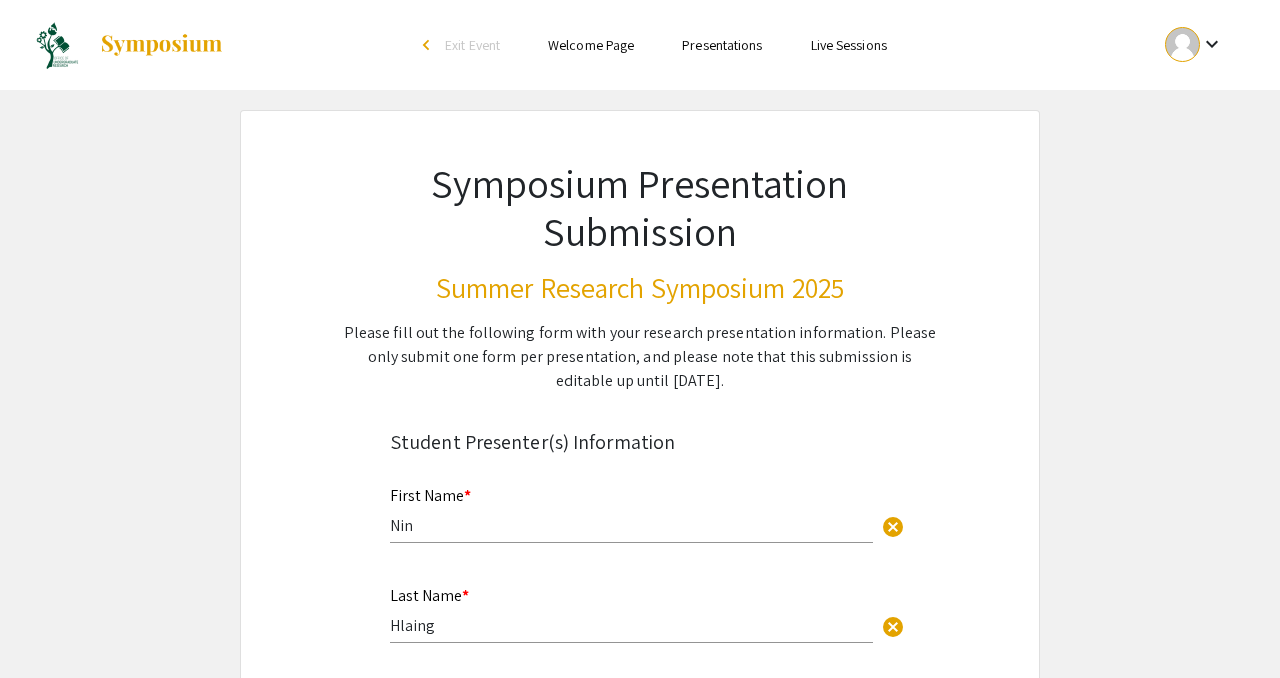 select on "custom" 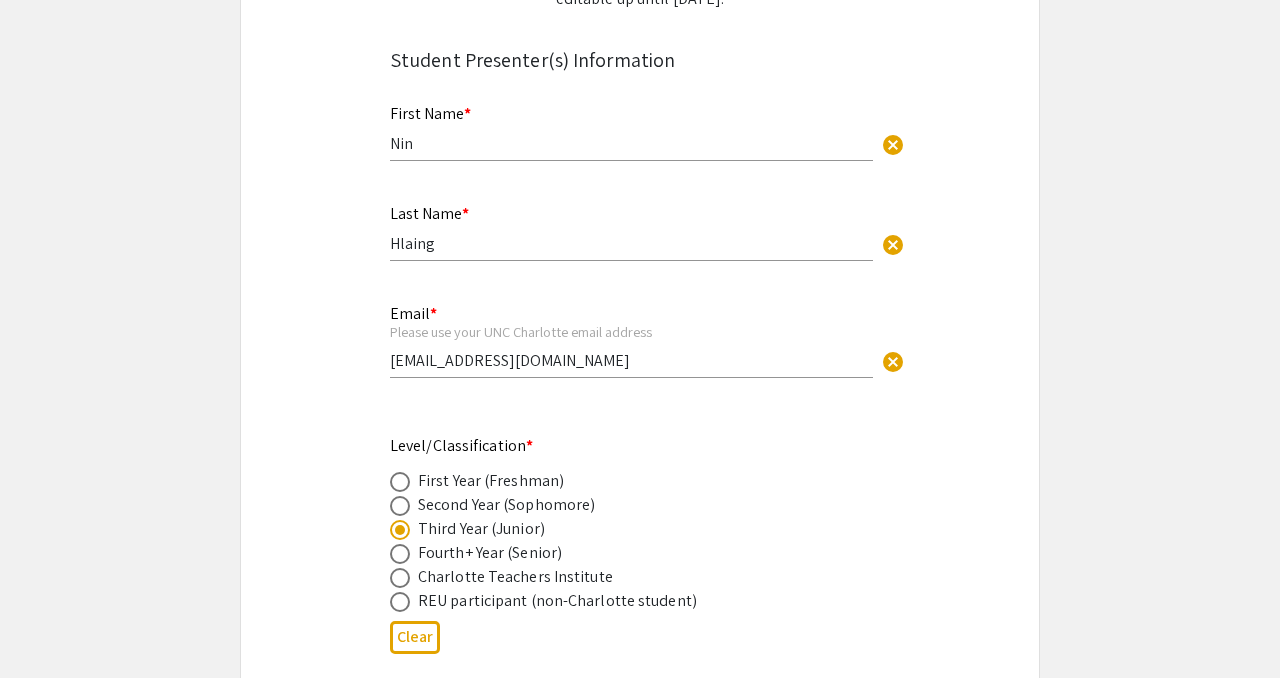 type on "1" 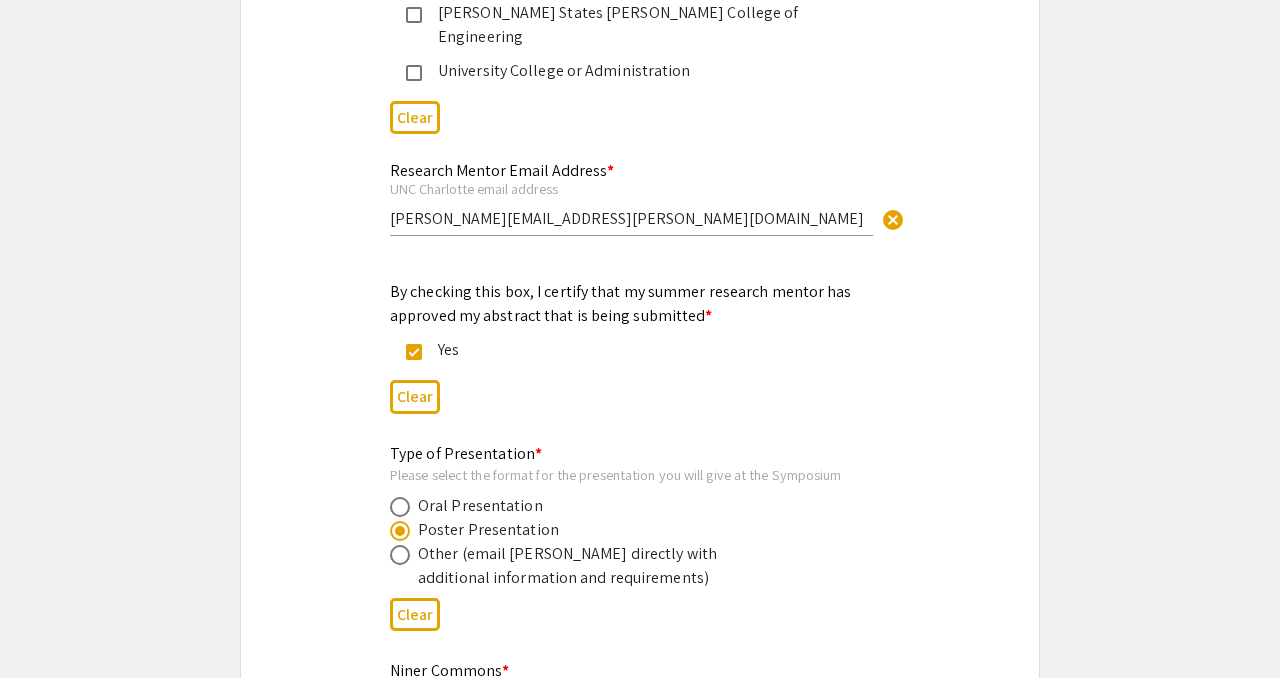 select on "auto" 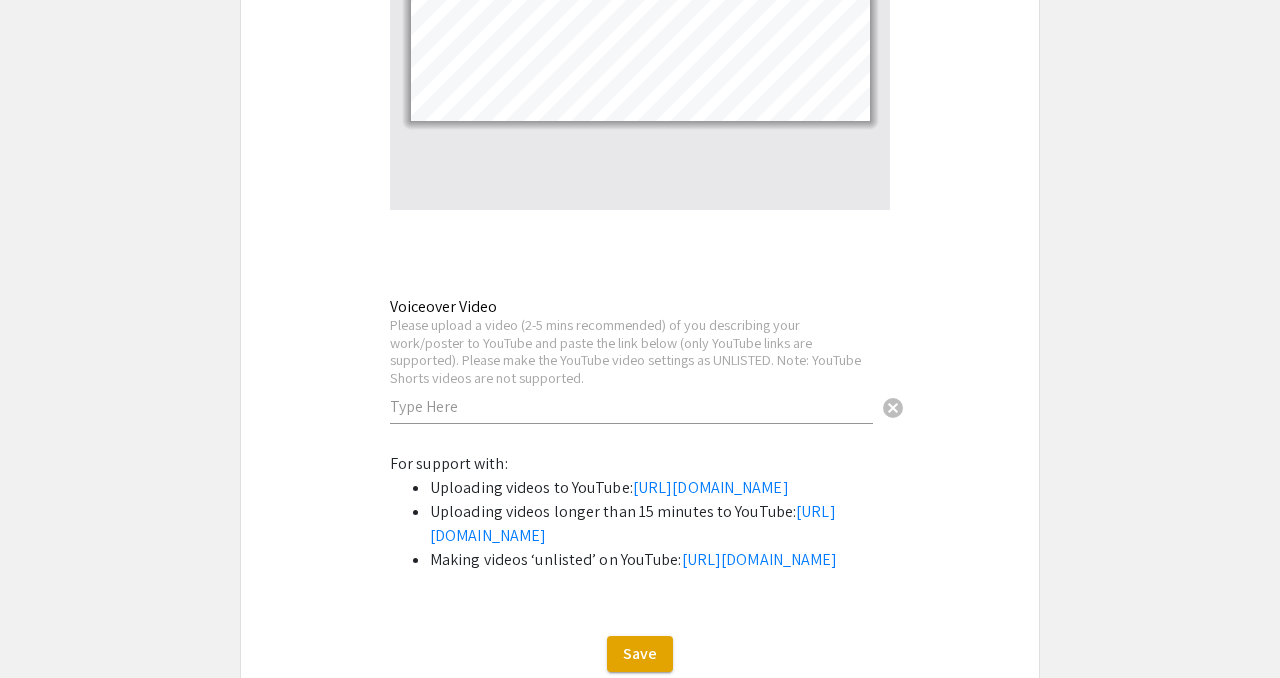 scroll, scrollTop: 4520, scrollLeft: 0, axis: vertical 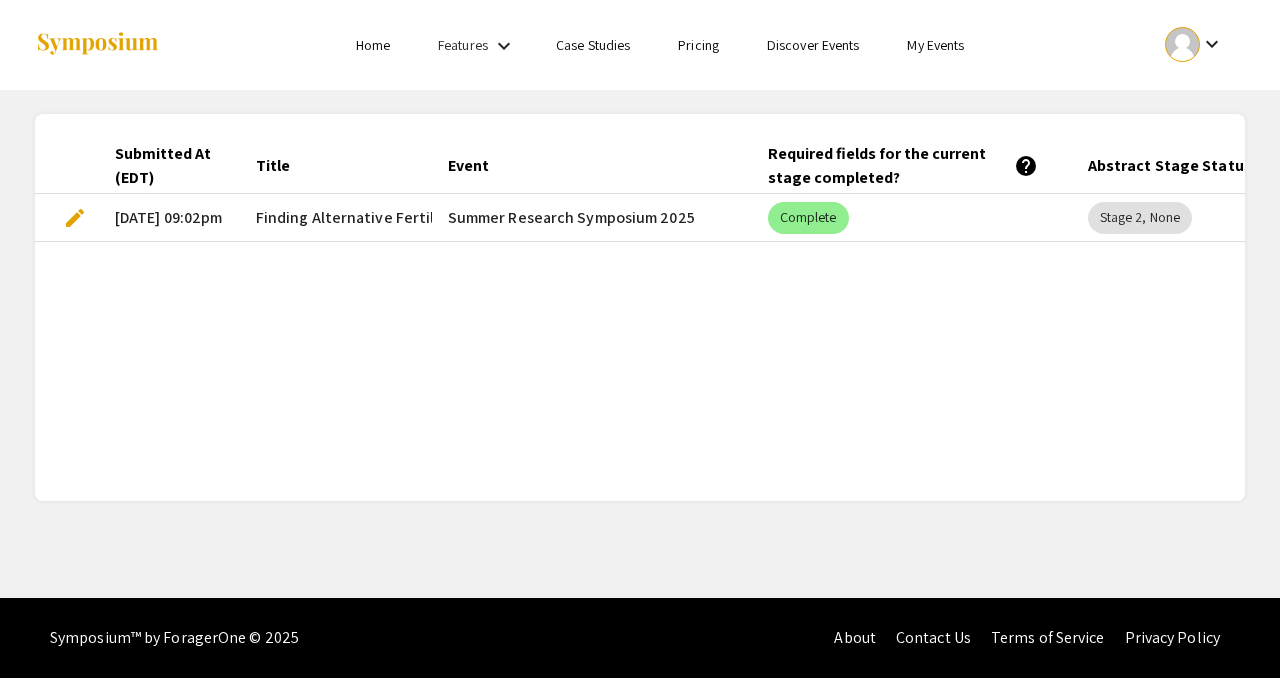 click on "My Events" at bounding box center (935, 45) 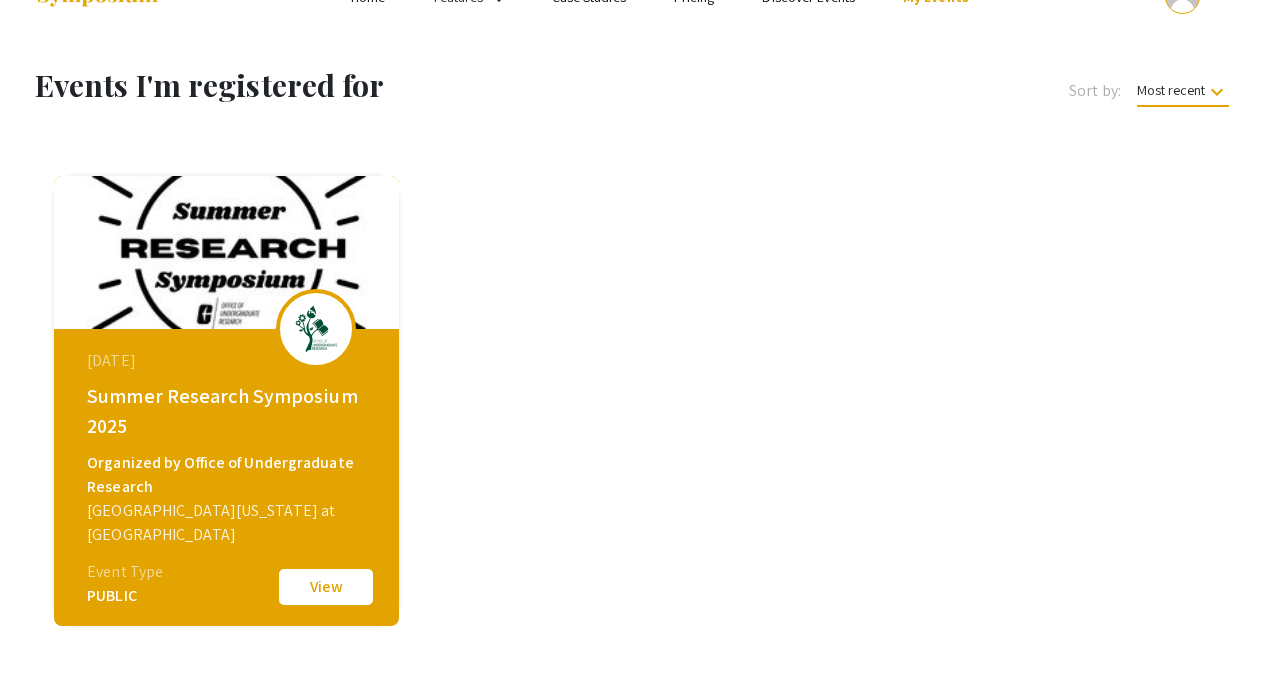 scroll, scrollTop: 171, scrollLeft: 0, axis: vertical 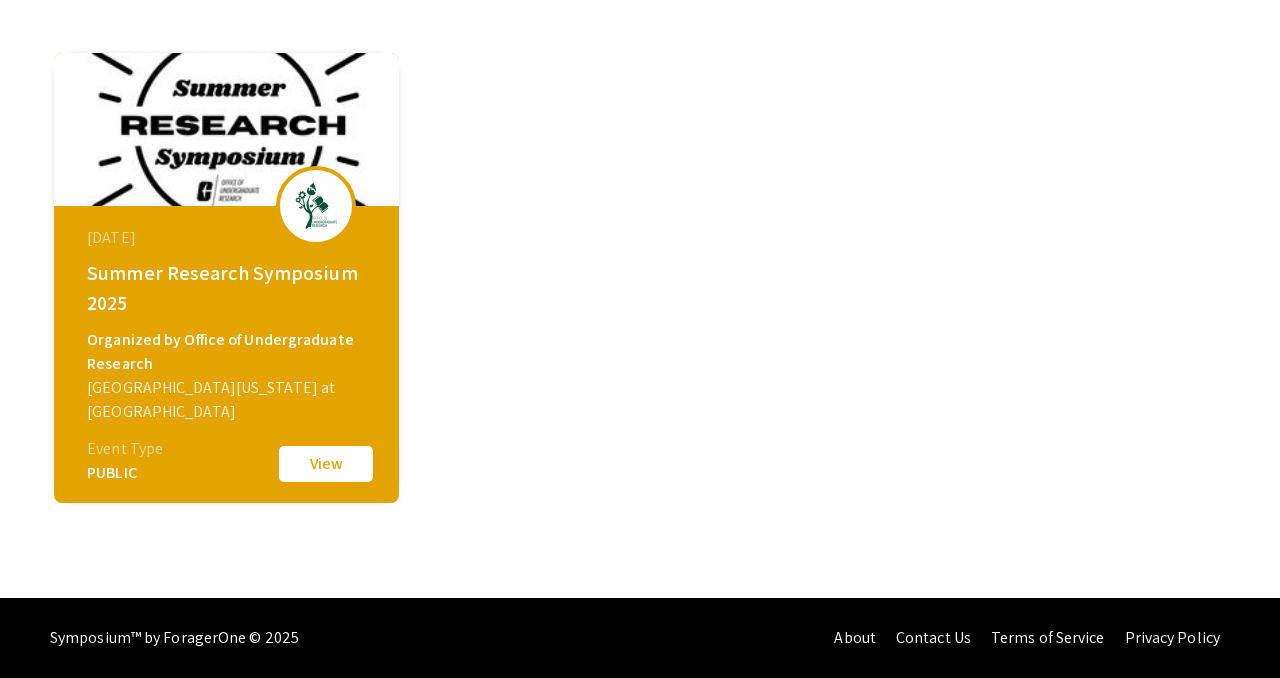 click on "View" 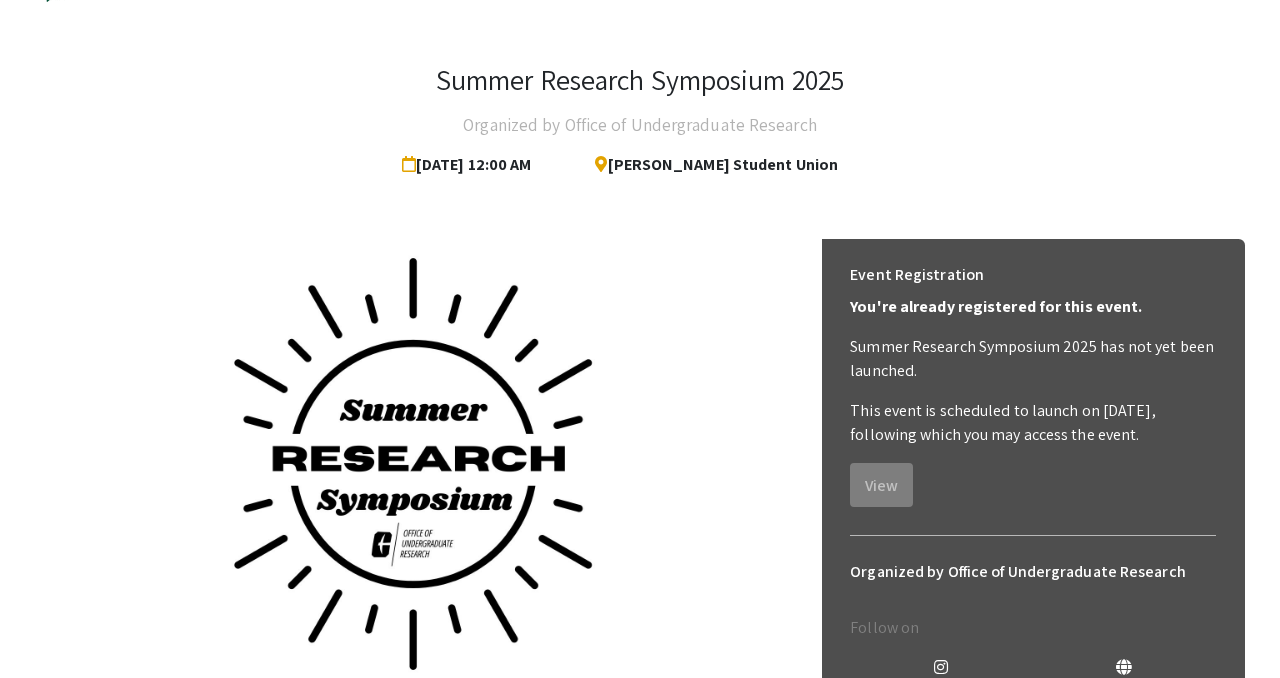 scroll, scrollTop: 51, scrollLeft: 0, axis: vertical 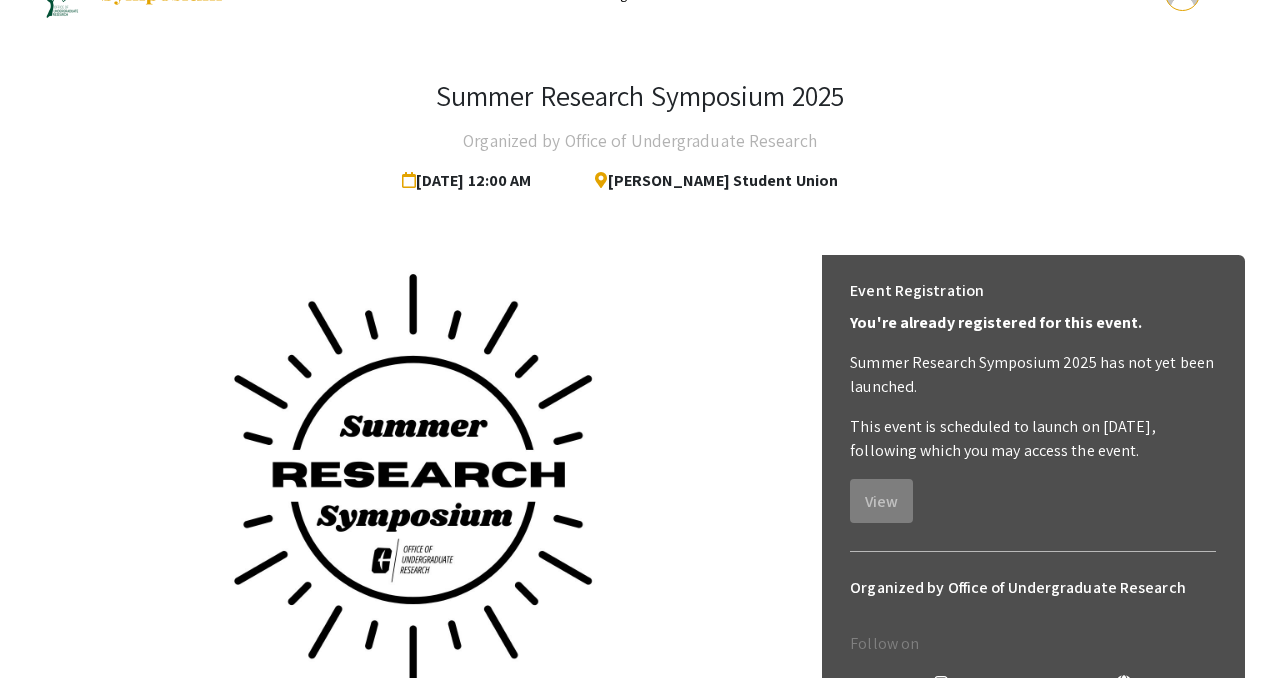 click on "For Presenters" at bounding box center [443, 728] 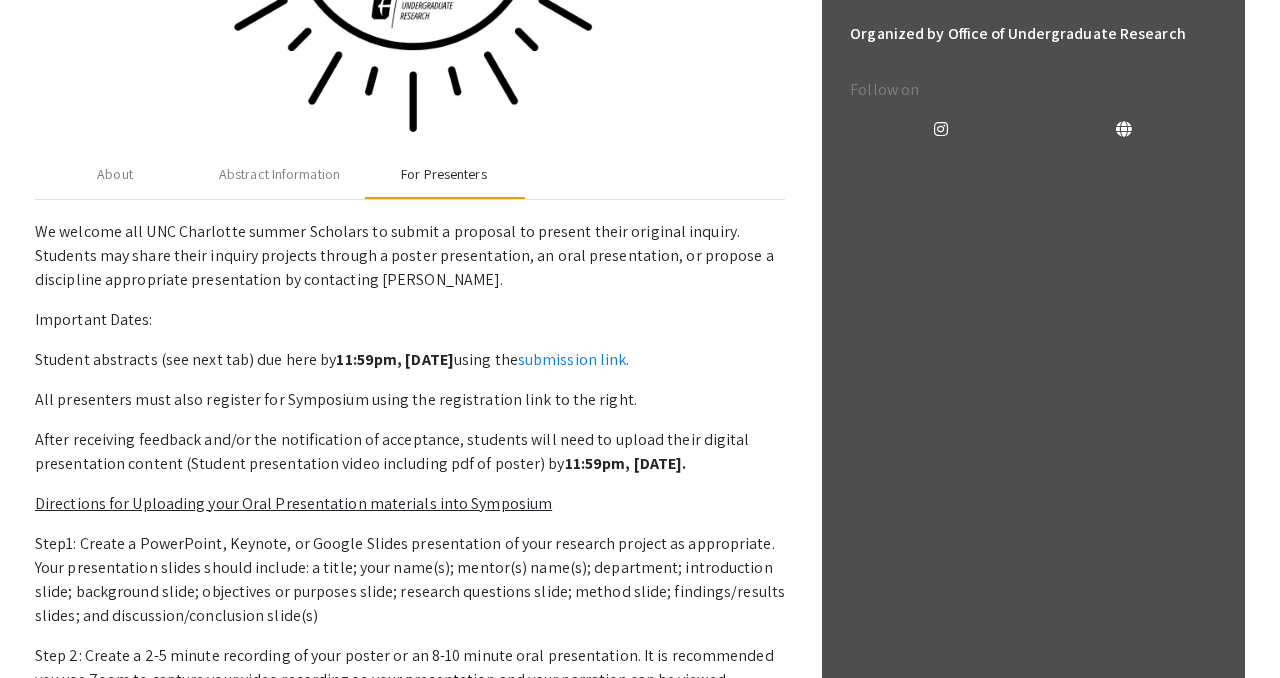 scroll, scrollTop: 603, scrollLeft: 0, axis: vertical 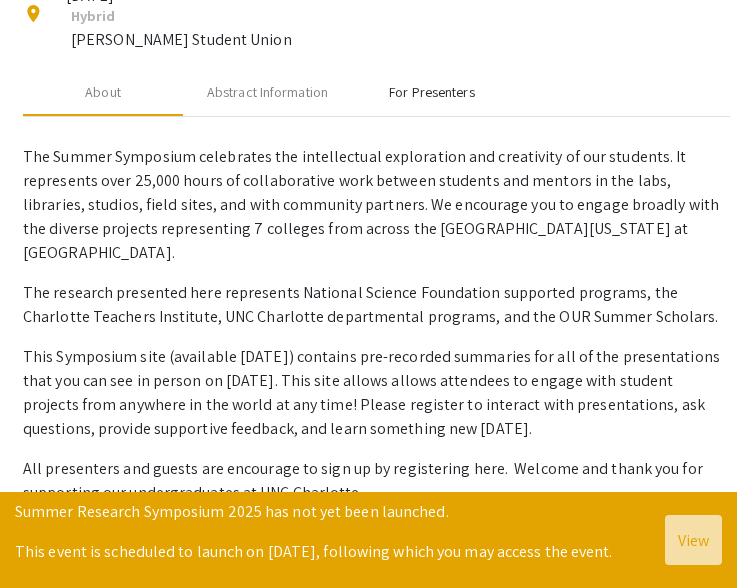 click on "For Presenters" at bounding box center (431, 92) 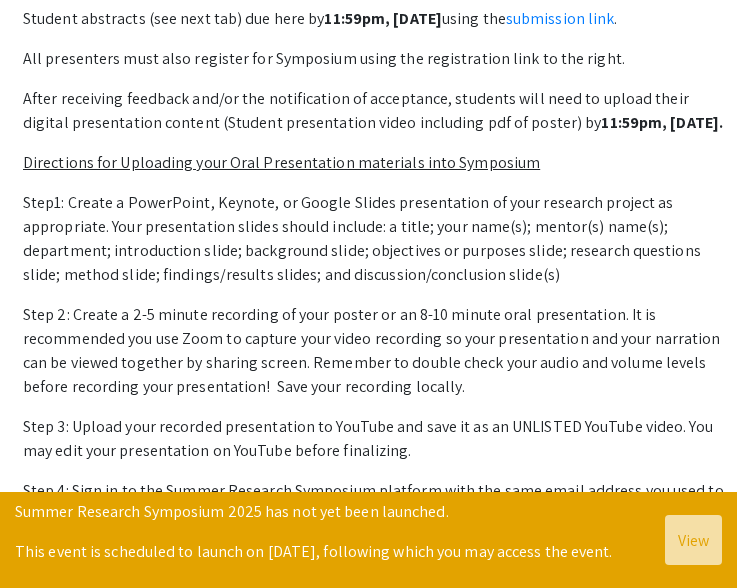 scroll, scrollTop: 869, scrollLeft: 0, axis: vertical 